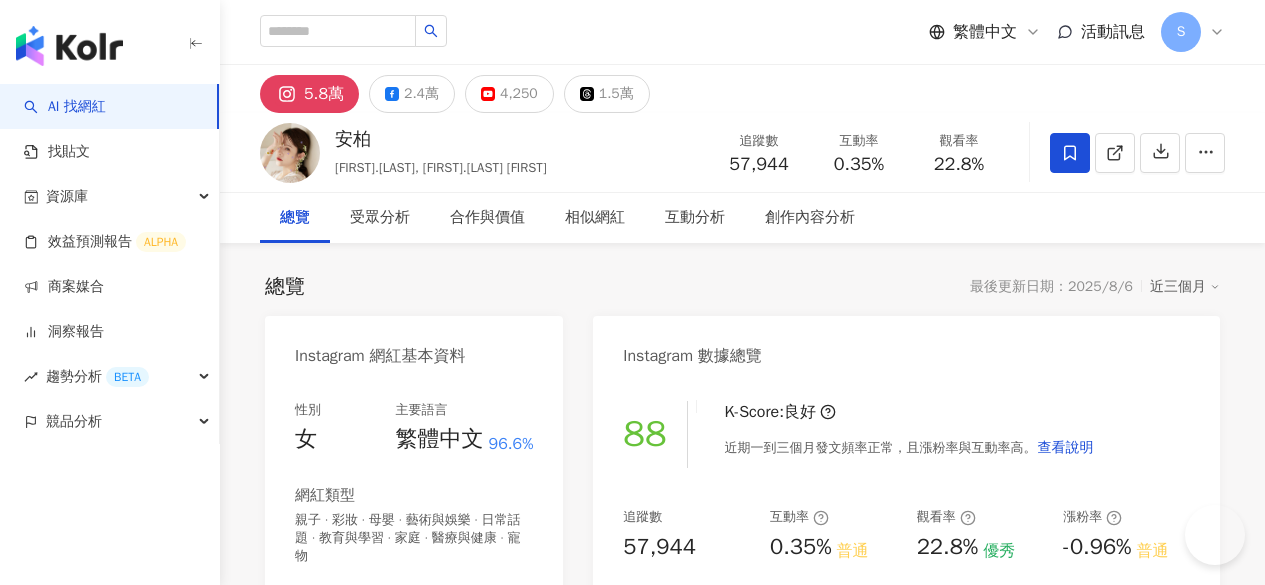 scroll, scrollTop: 0, scrollLeft: 0, axis: both 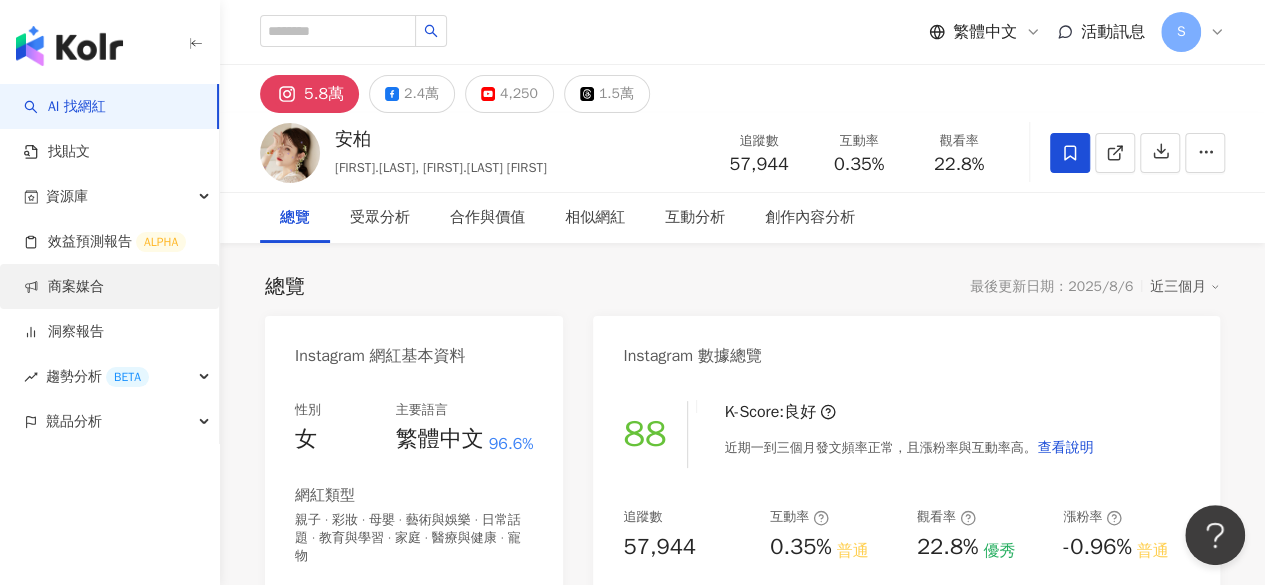 click on "商案媒合" at bounding box center (64, 287) 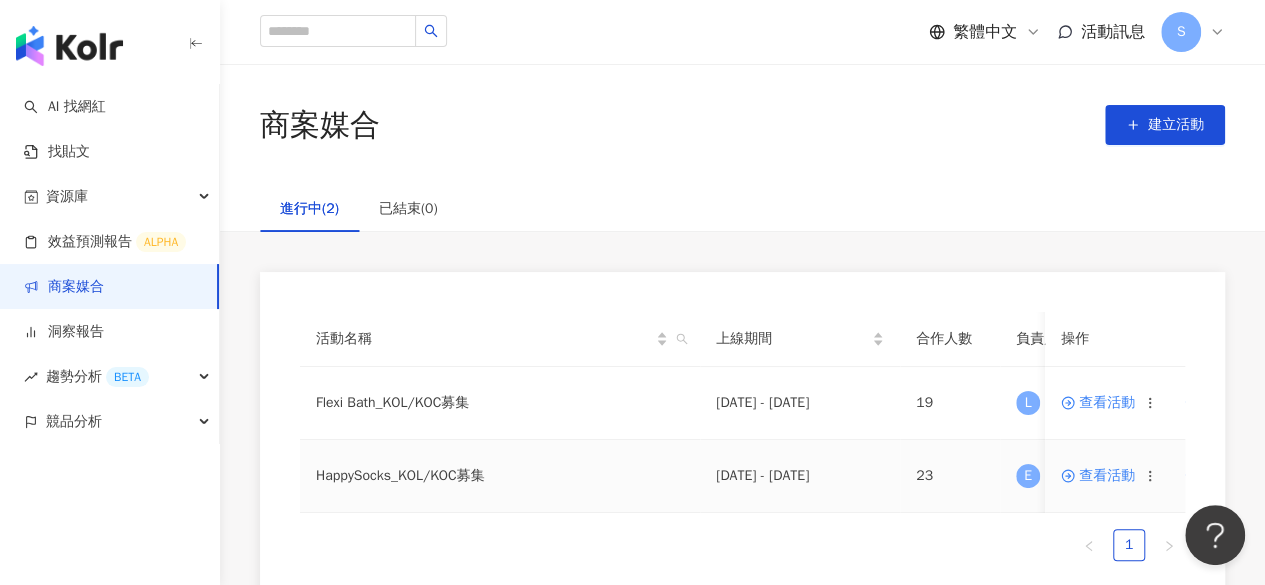 click on "查看活動" at bounding box center (1098, 476) 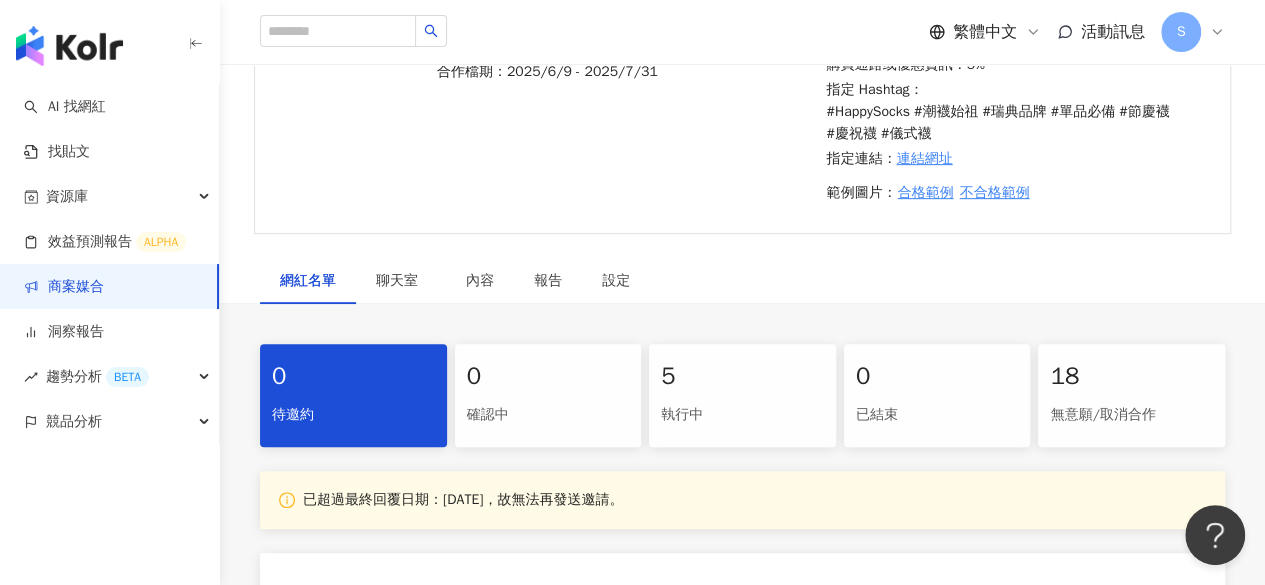 scroll, scrollTop: 400, scrollLeft: 0, axis: vertical 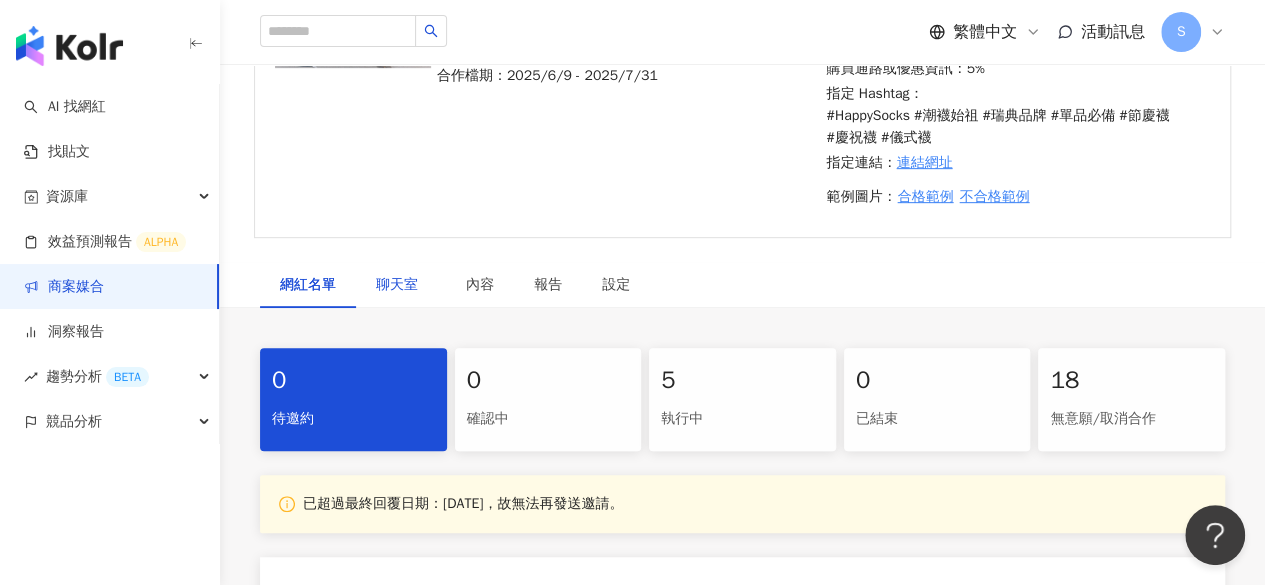 click on "聊天室" at bounding box center (401, 285) 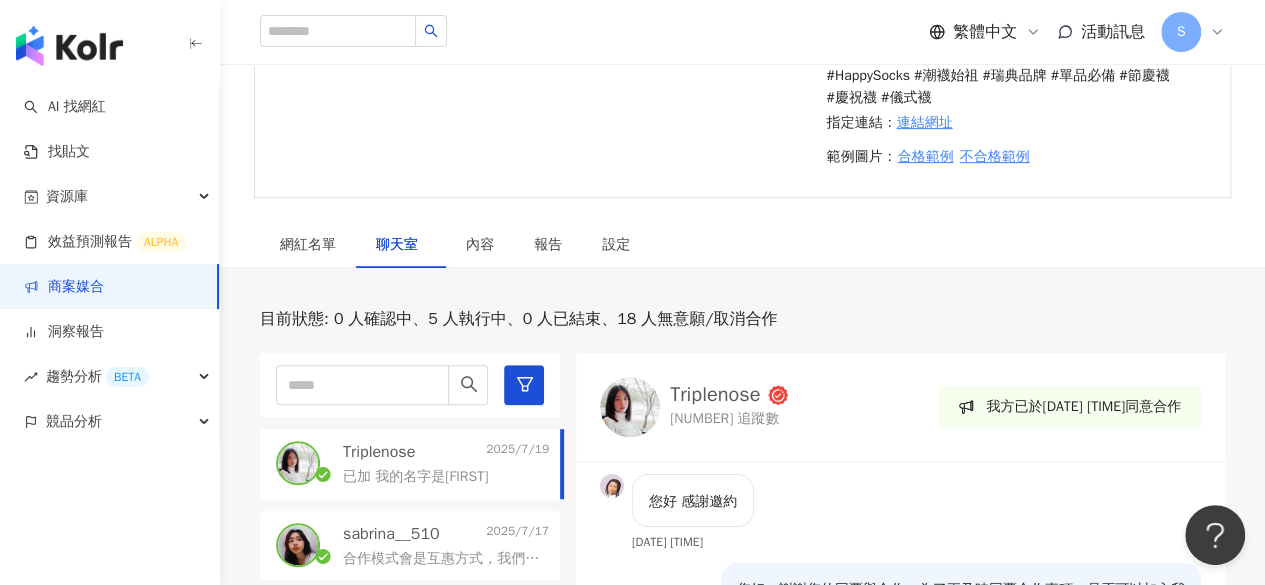 scroll, scrollTop: 600, scrollLeft: 0, axis: vertical 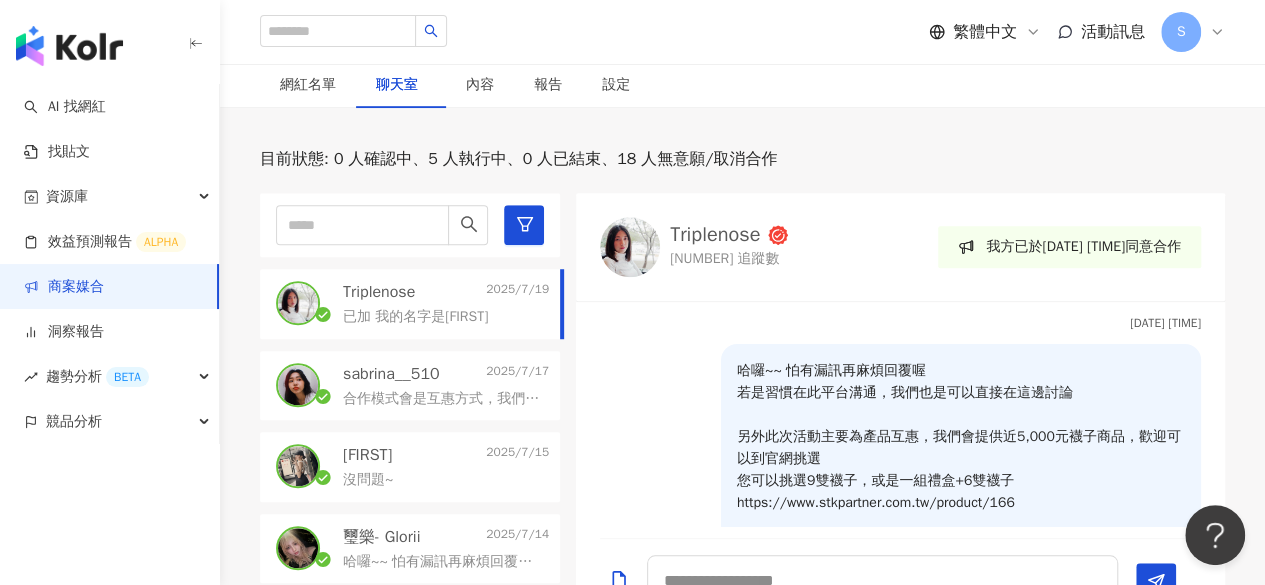 click on "合作模式會是互惠方式，我們會提供價值約5000元的襪子數雙
可以以圖文或是reels呈現都可以" at bounding box center [442, 399] 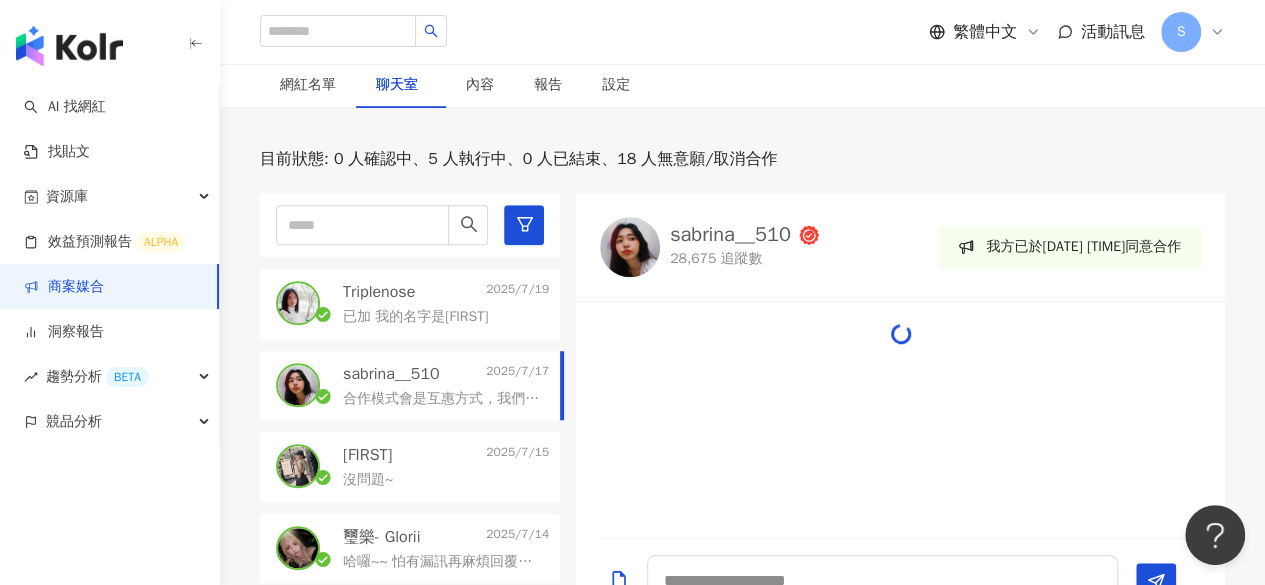 scroll, scrollTop: 643, scrollLeft: 0, axis: vertical 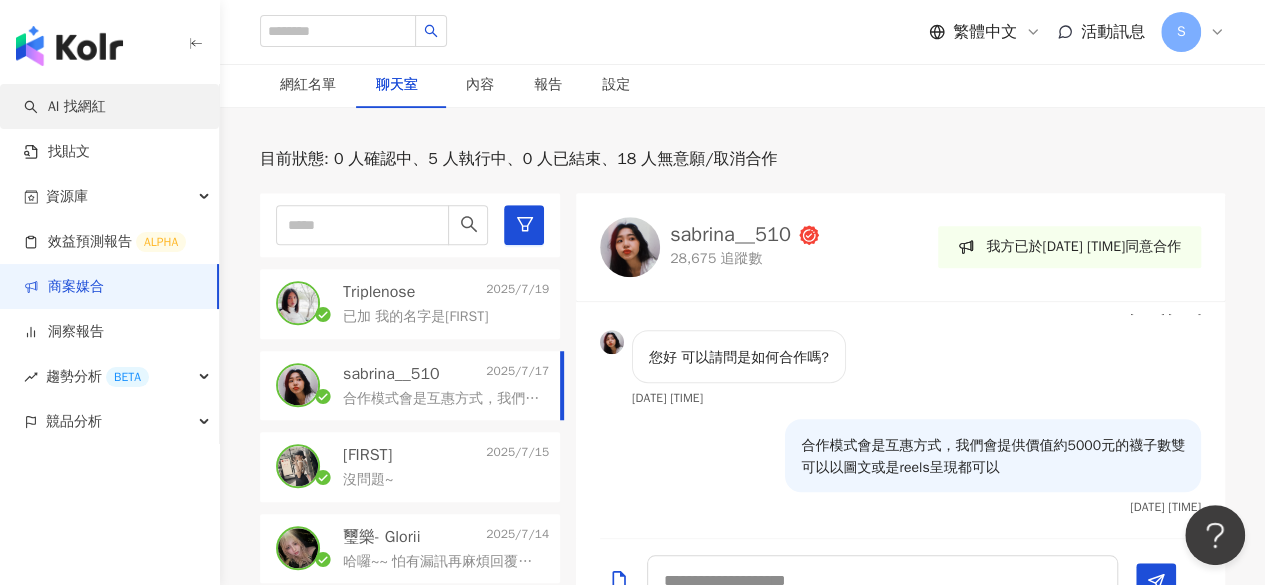 click on "AI 找網紅" at bounding box center (65, 107) 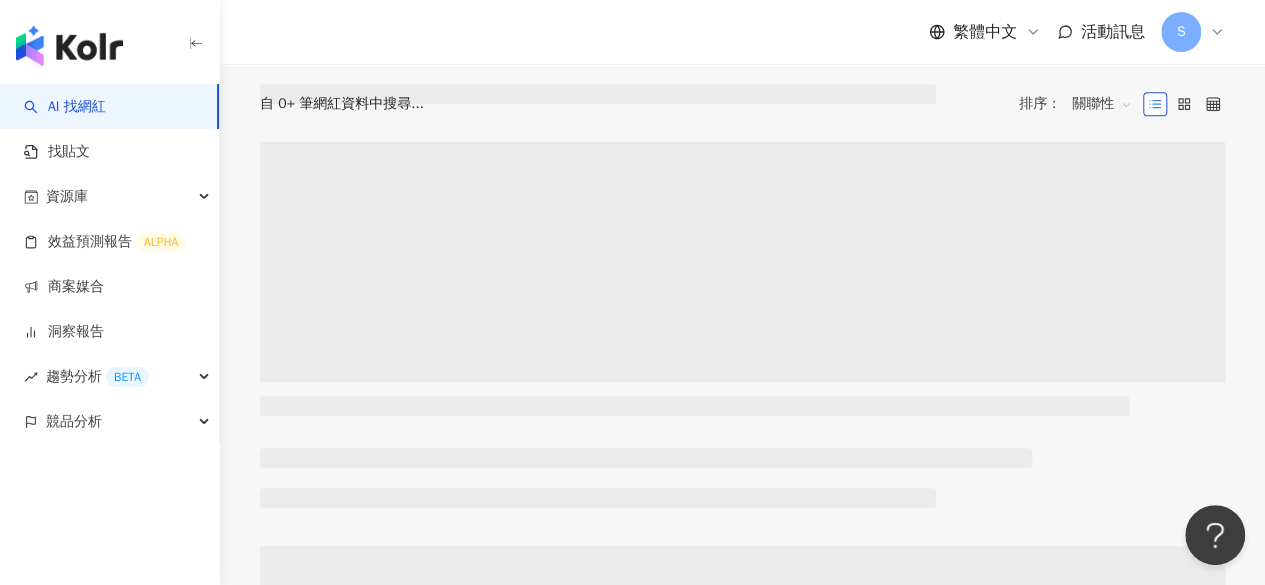 scroll, scrollTop: 0, scrollLeft: 0, axis: both 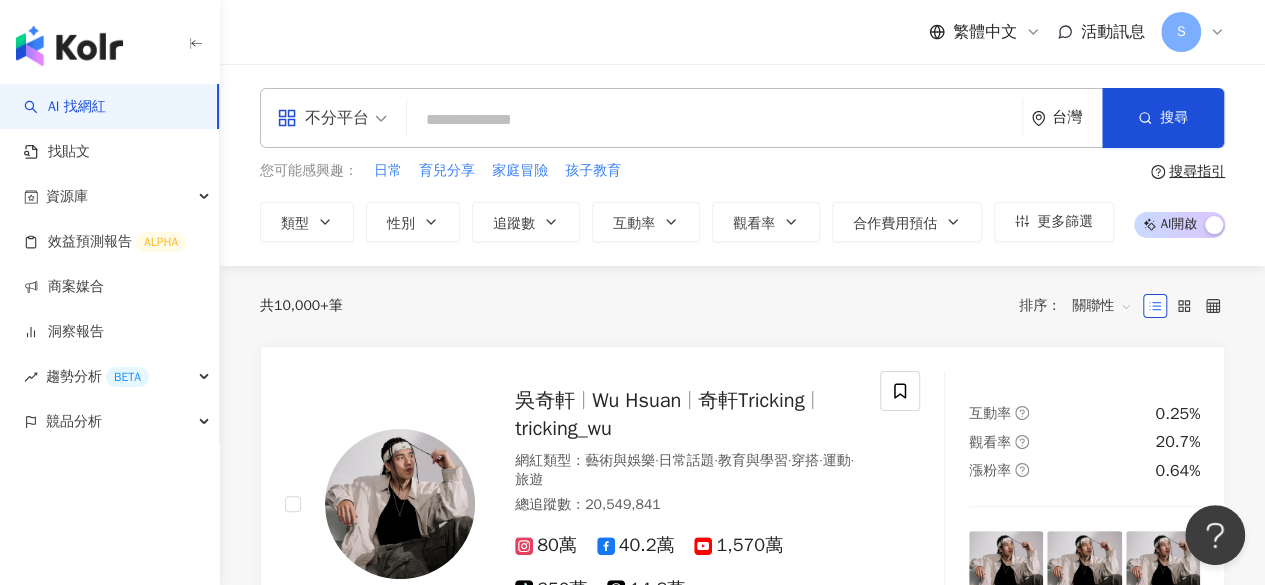 click on "繁體中文 活動訊息 S" at bounding box center (742, 32) 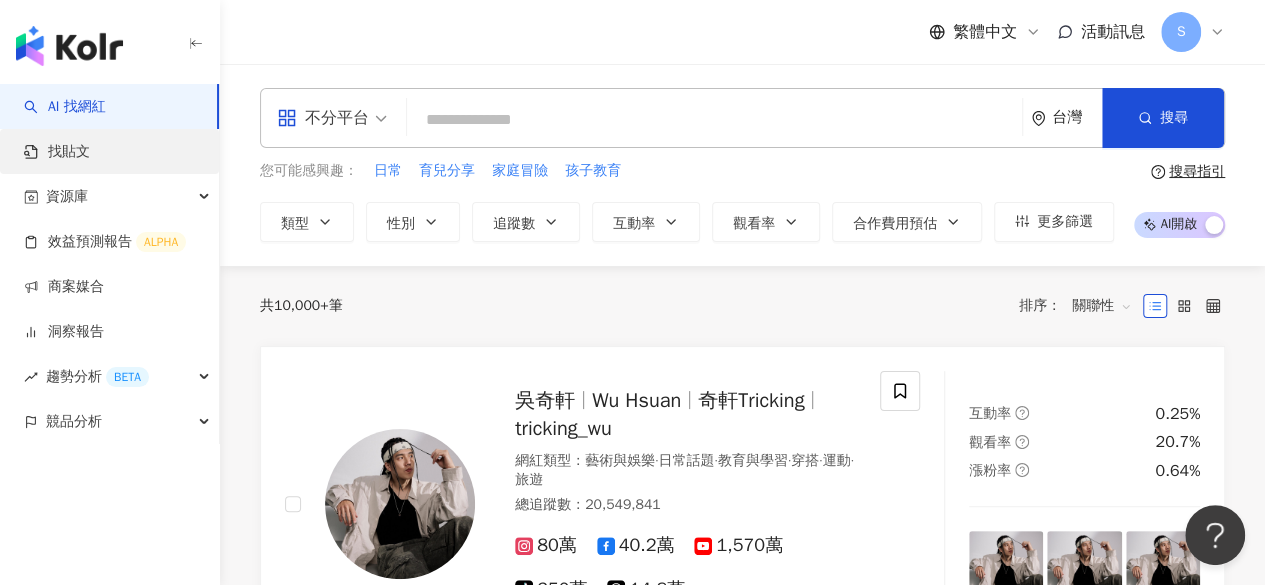 click on "找貼文" at bounding box center (57, 152) 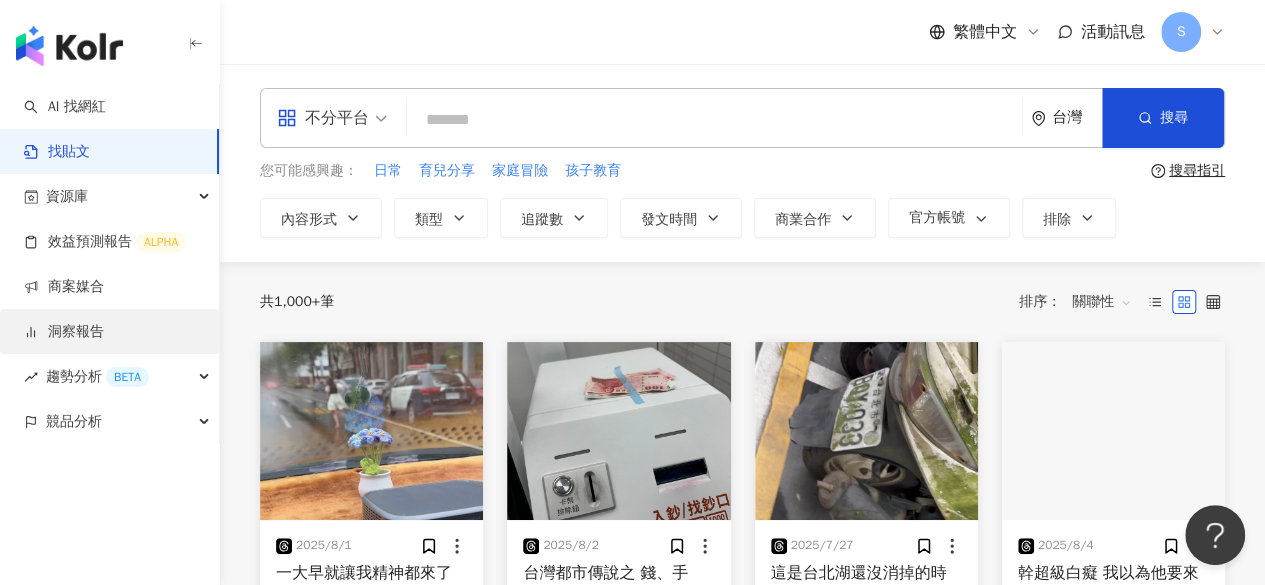 scroll, scrollTop: 0, scrollLeft: 0, axis: both 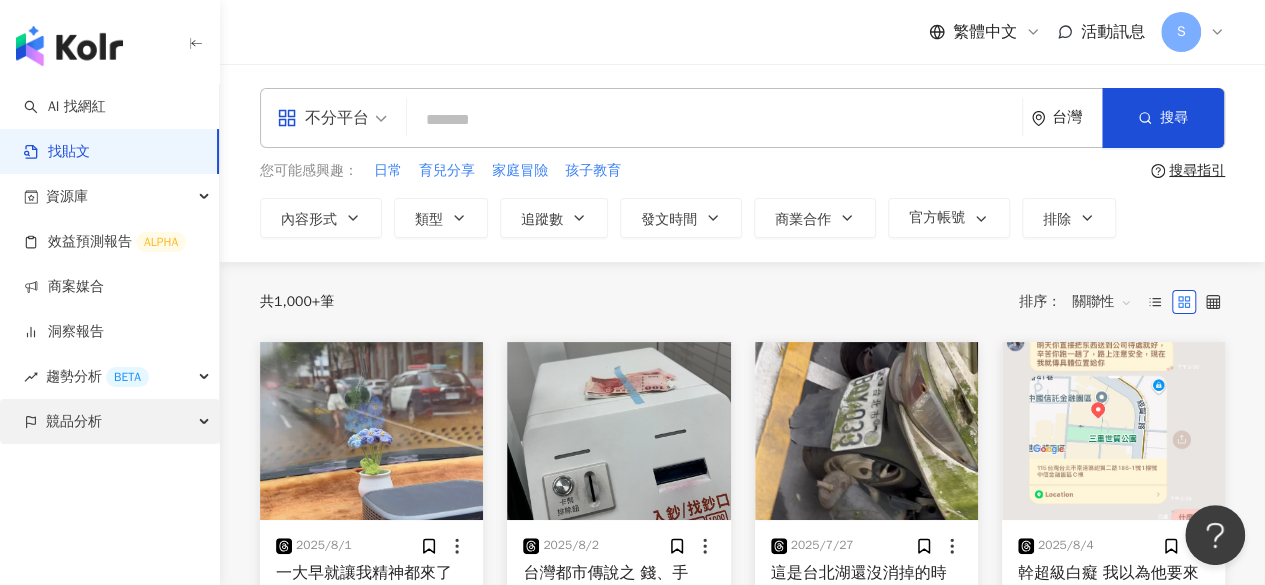 click on "競品分析" at bounding box center (74, 421) 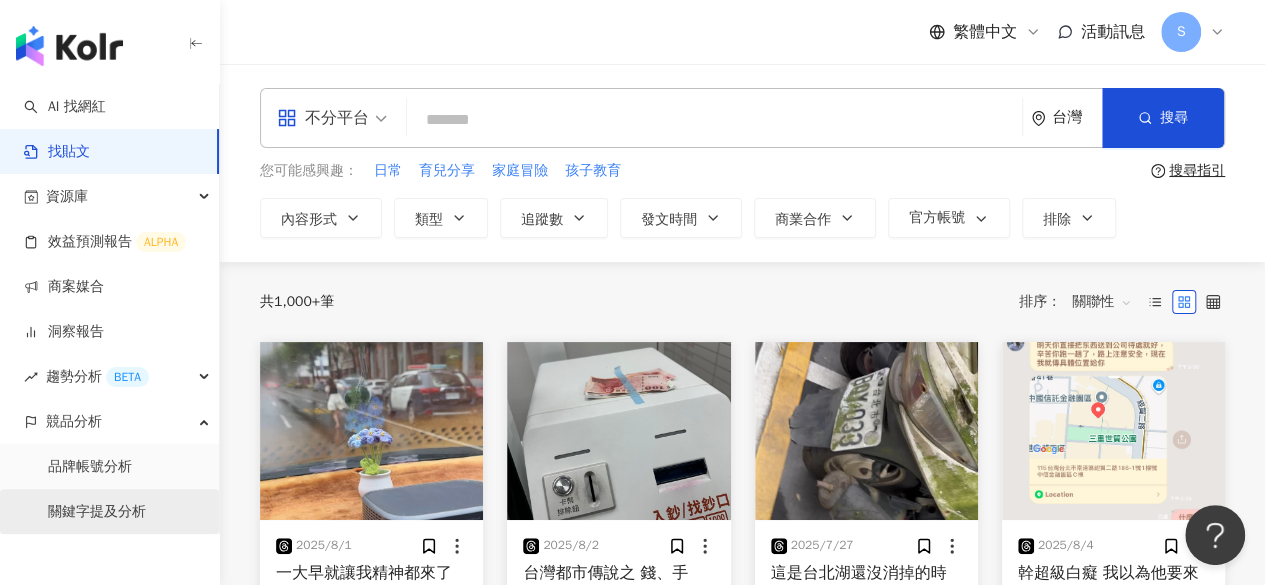 click on "關鍵字提及分析" at bounding box center (97, 512) 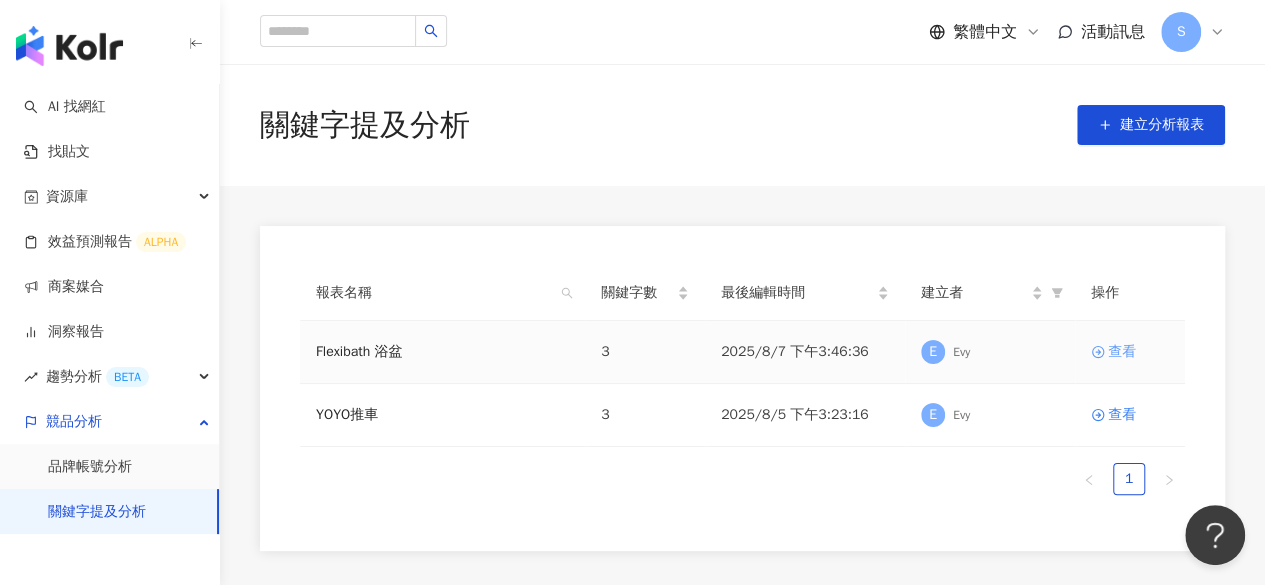click on "查看" at bounding box center (1122, 352) 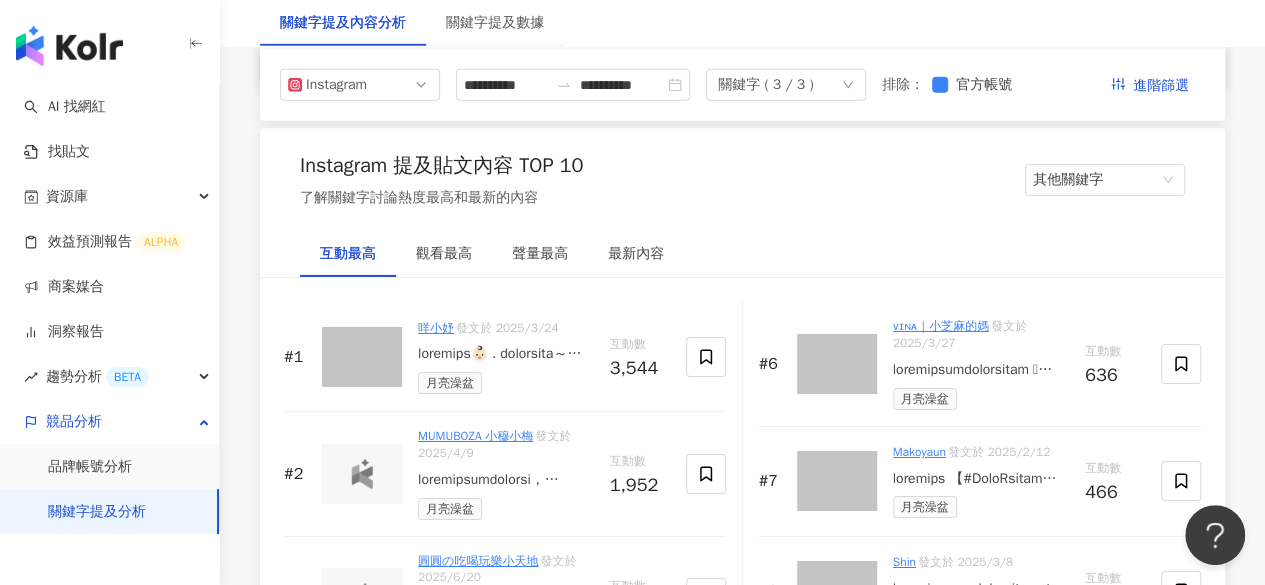 scroll, scrollTop: 3119, scrollLeft: 0, axis: vertical 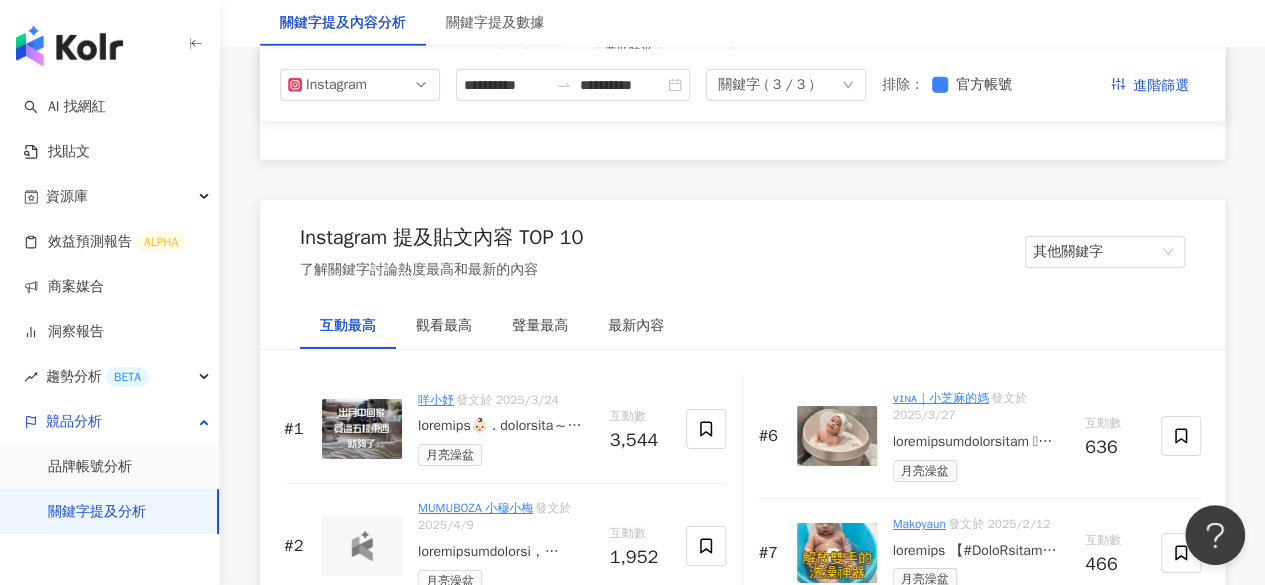 click on "咩小妤" at bounding box center [436, 400] 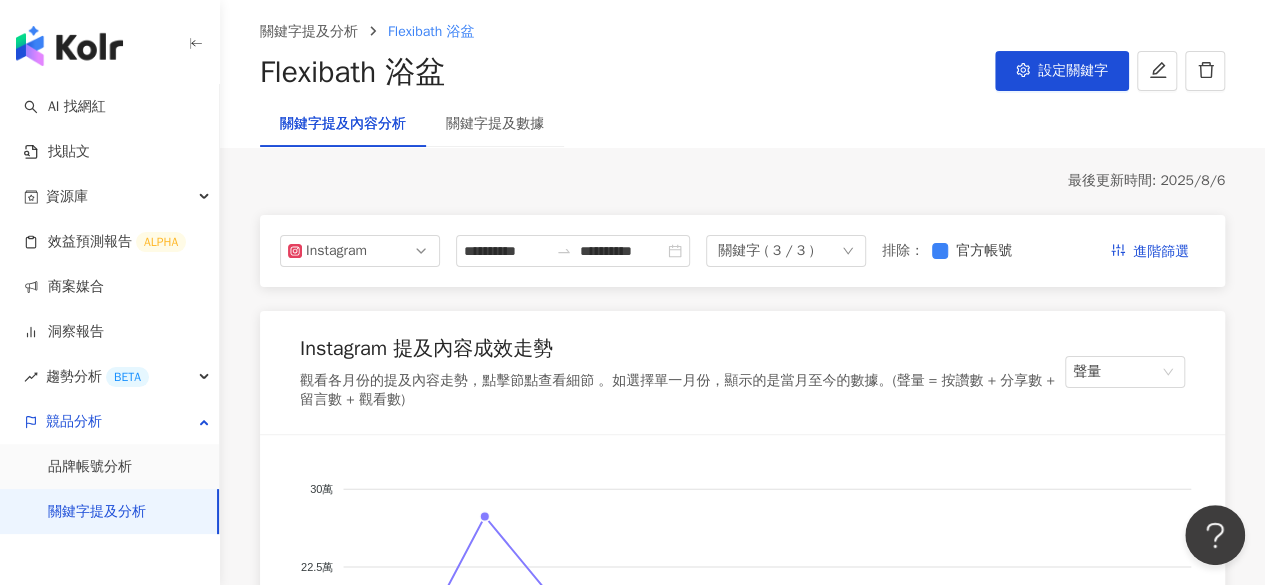 scroll, scrollTop: 0, scrollLeft: 0, axis: both 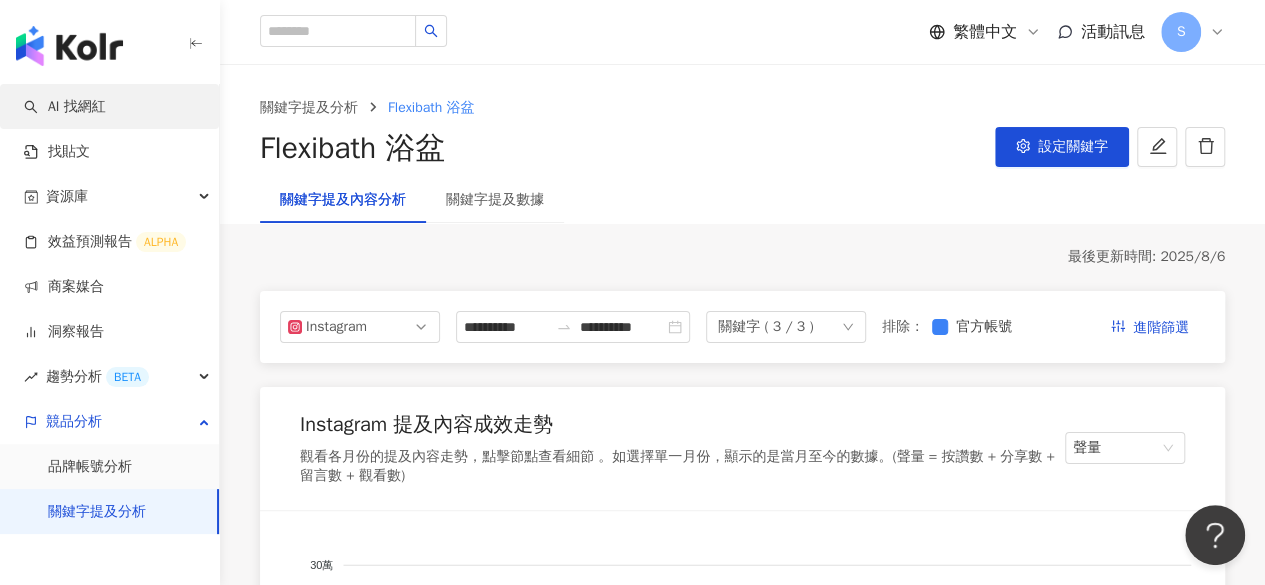 click on "AI 找網紅" at bounding box center (65, 107) 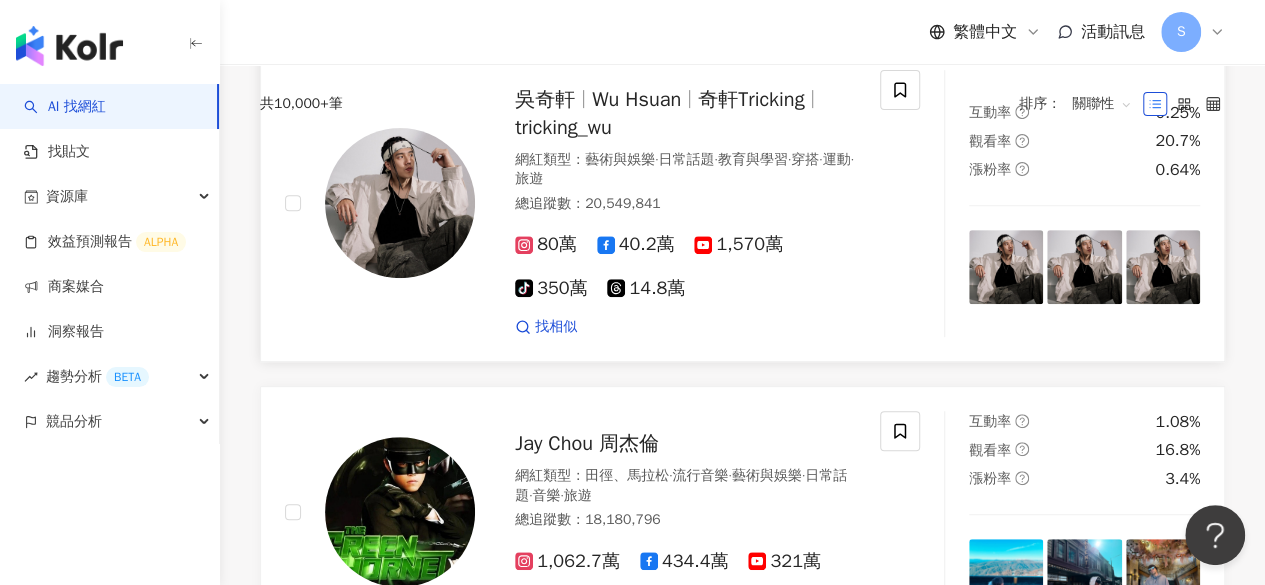 scroll, scrollTop: 0, scrollLeft: 0, axis: both 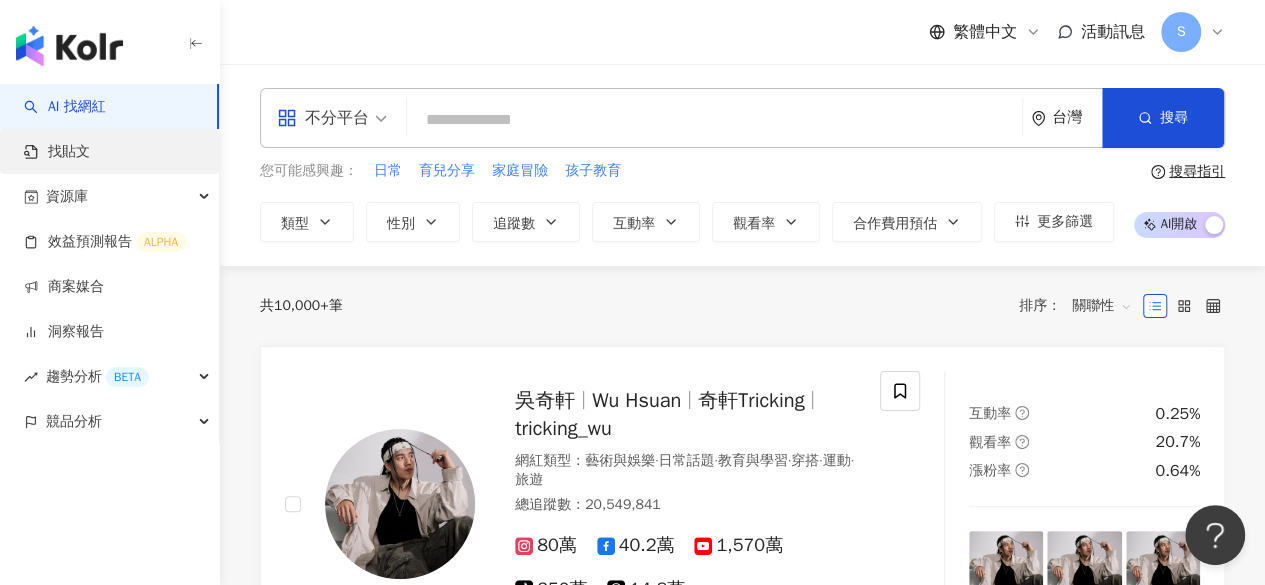 click on "找貼文" at bounding box center (57, 152) 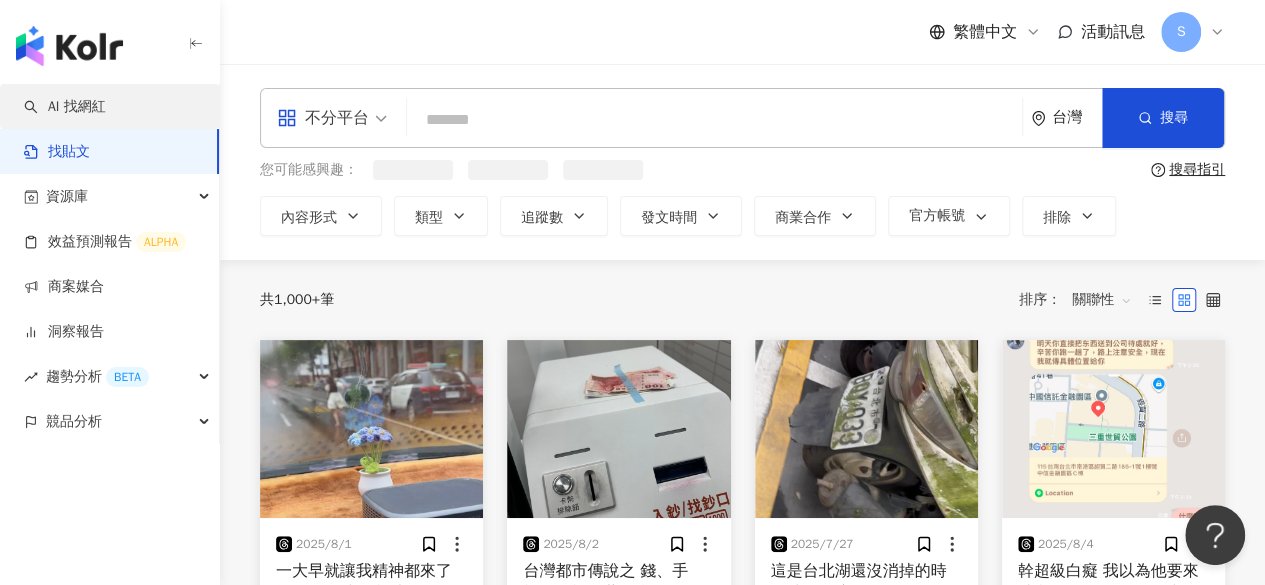 click on "AI 找網紅" at bounding box center (65, 107) 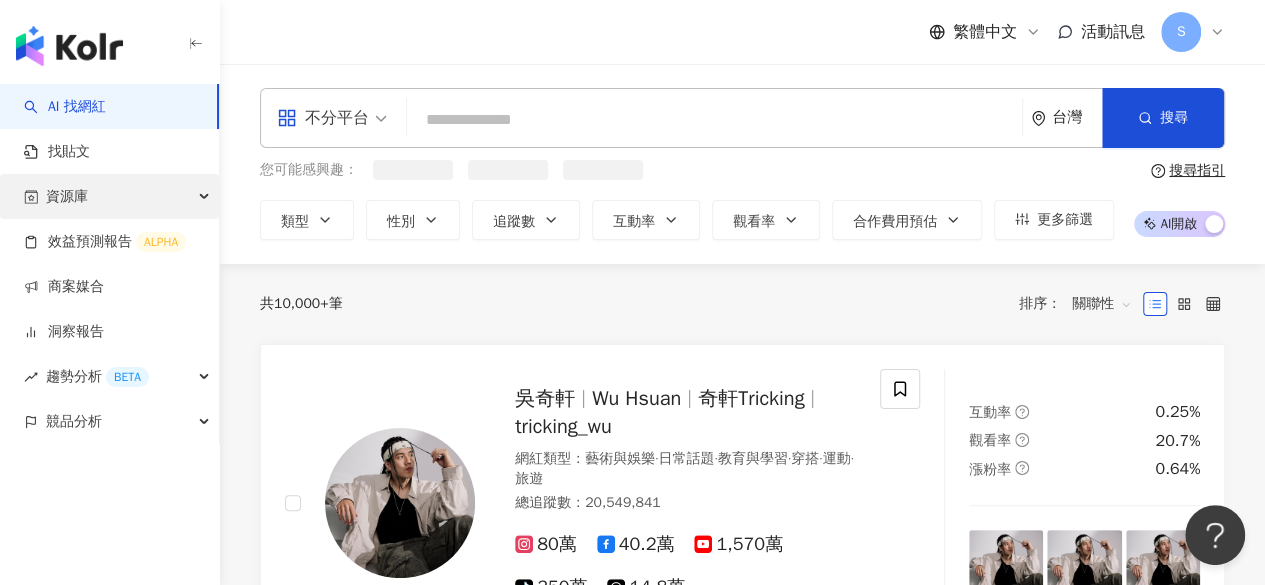click on "資源庫" at bounding box center (109, 196) 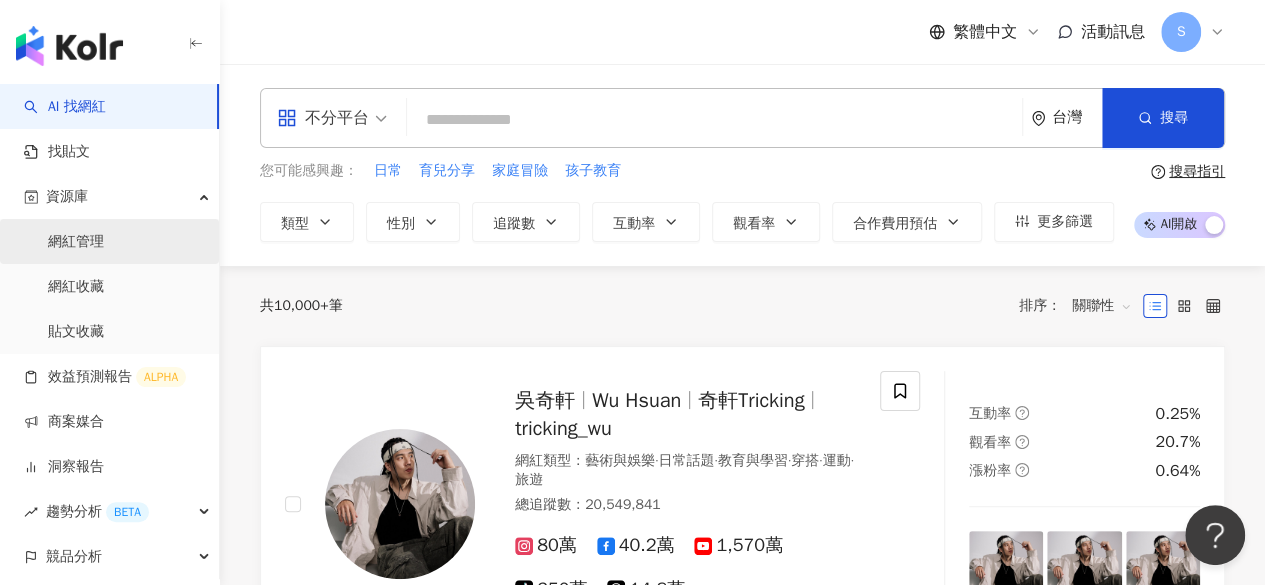 click on "網紅管理" at bounding box center (76, 242) 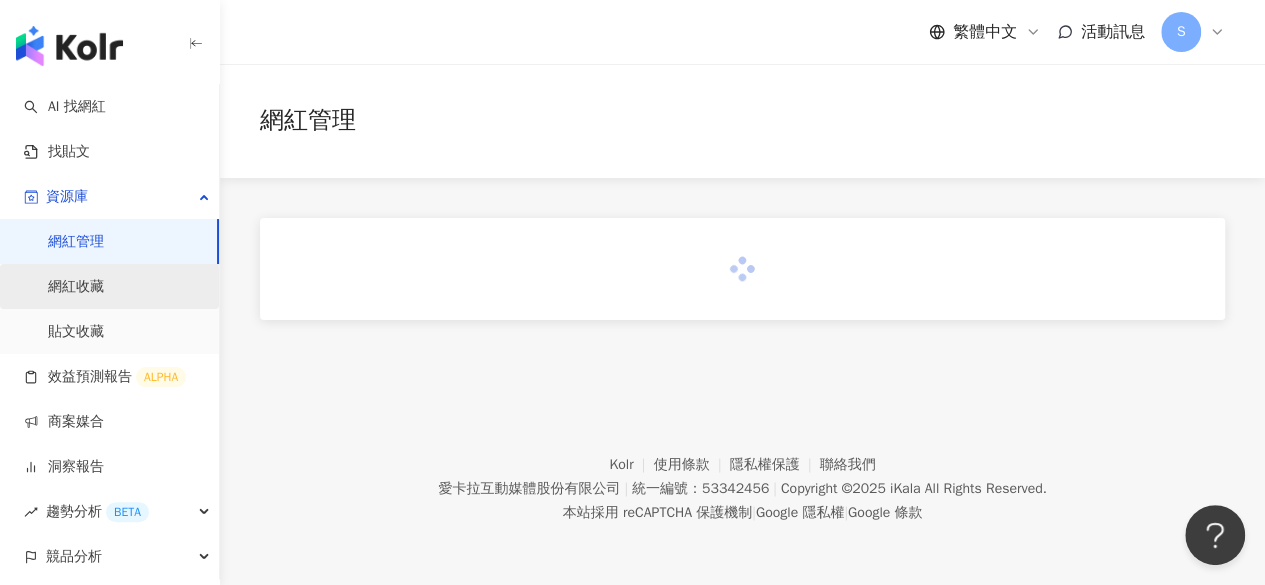 click on "網紅收藏" at bounding box center (76, 287) 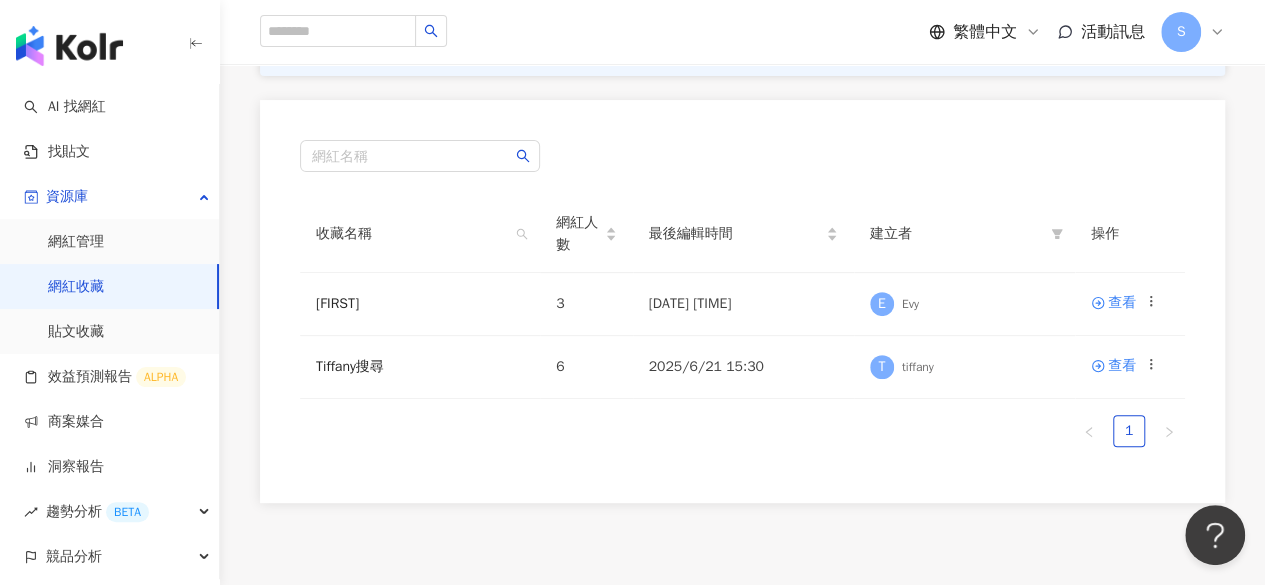 scroll, scrollTop: 200, scrollLeft: 0, axis: vertical 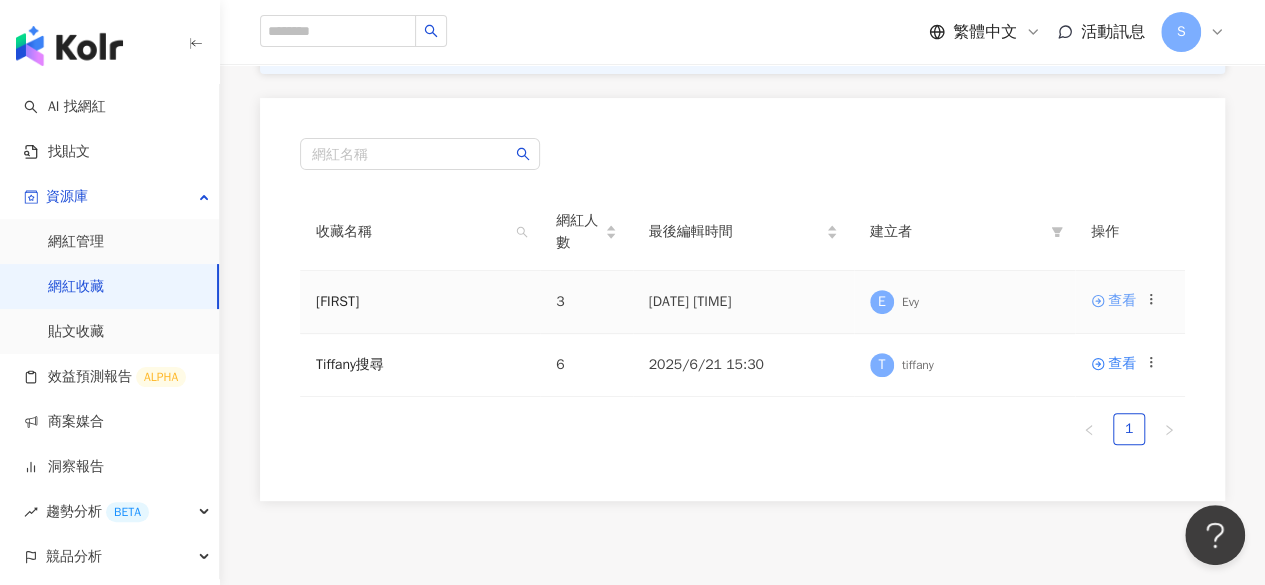 click on "查看" at bounding box center (1122, 301) 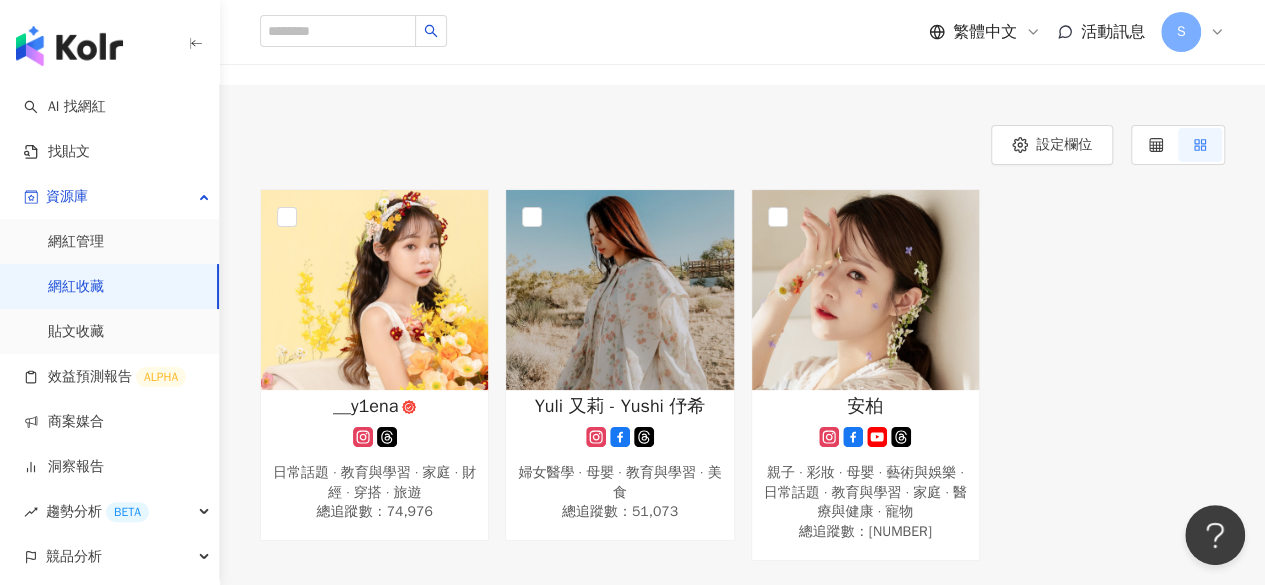 scroll, scrollTop: 200, scrollLeft: 0, axis: vertical 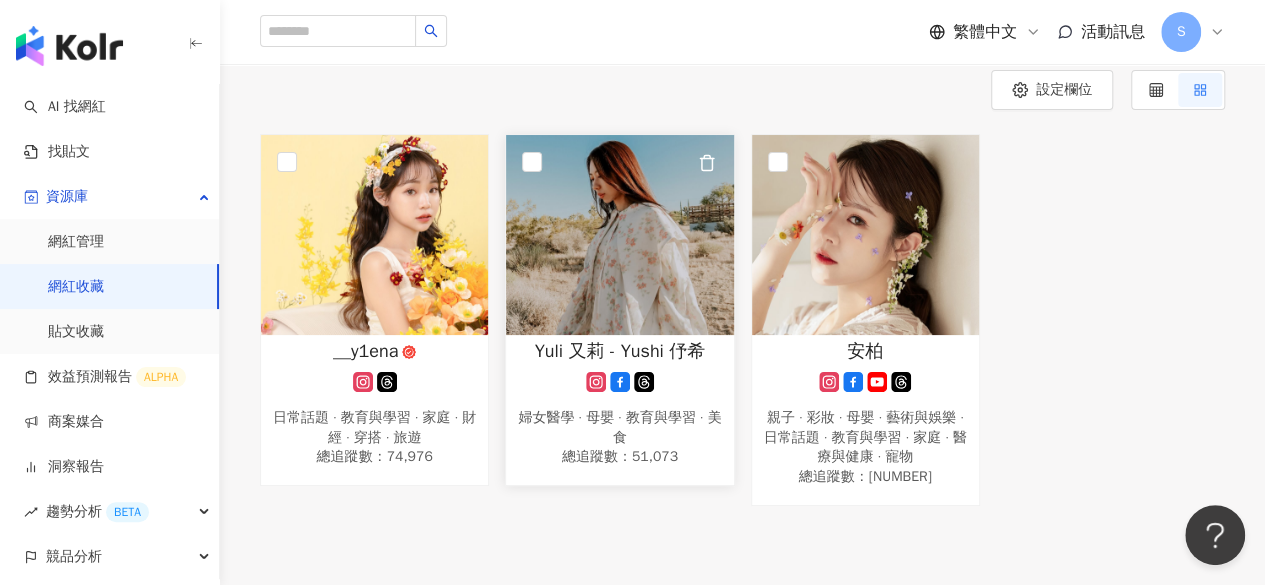 click on "Yuli 又莉 - Yushi 伃希" at bounding box center [620, 351] 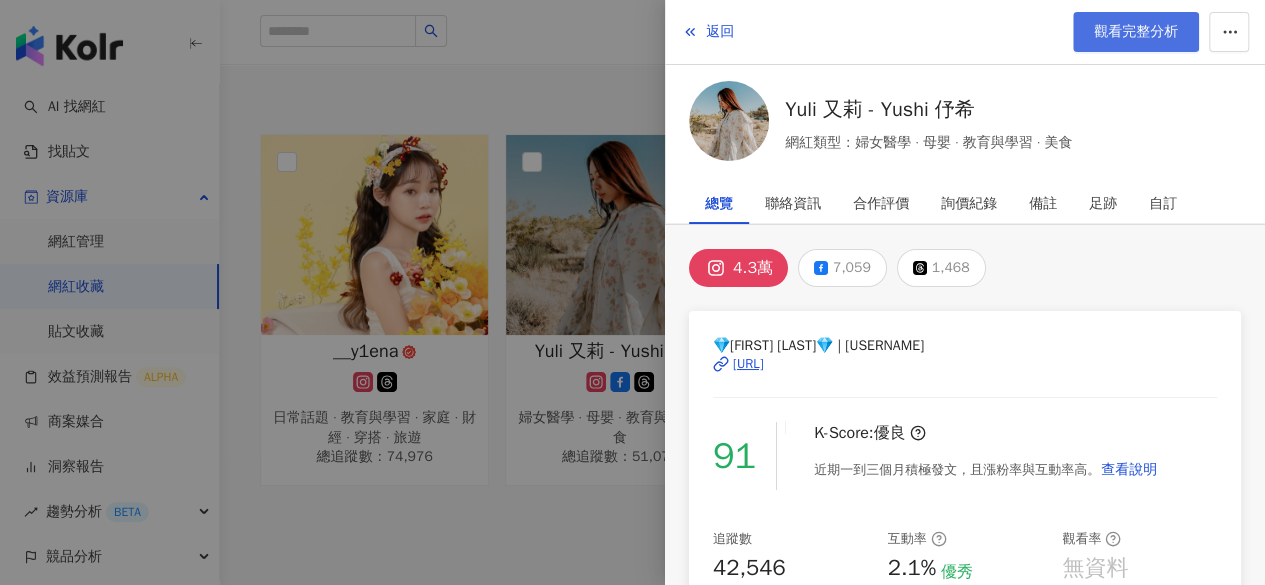 click on "觀看完整分析" at bounding box center (1136, 32) 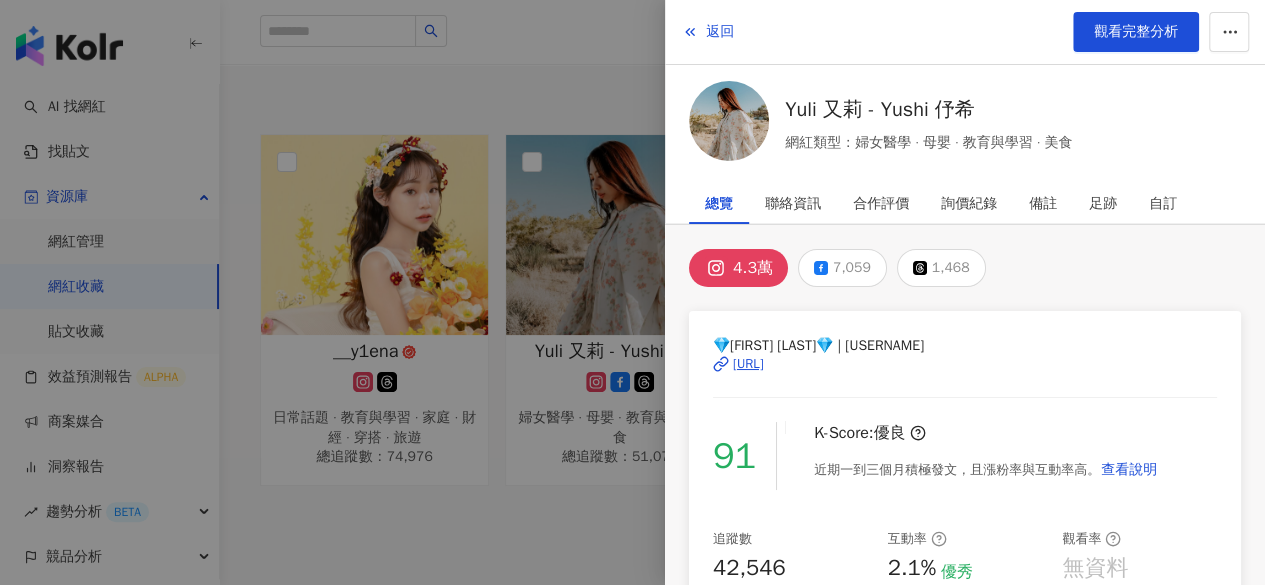 click at bounding box center [632, 292] 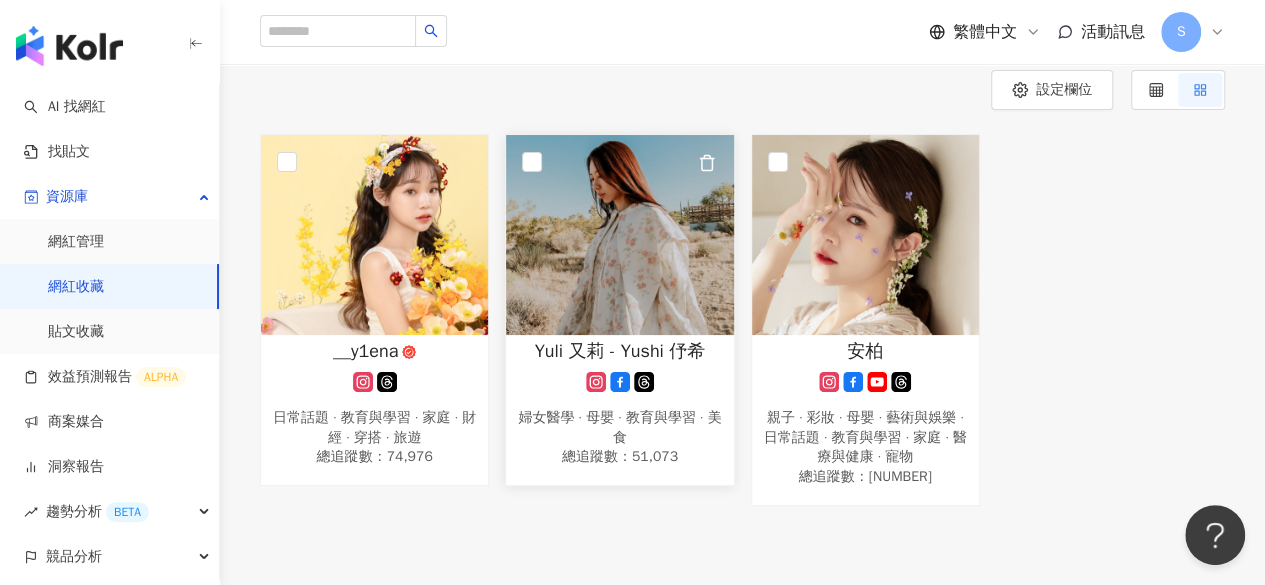 click at bounding box center (619, 235) 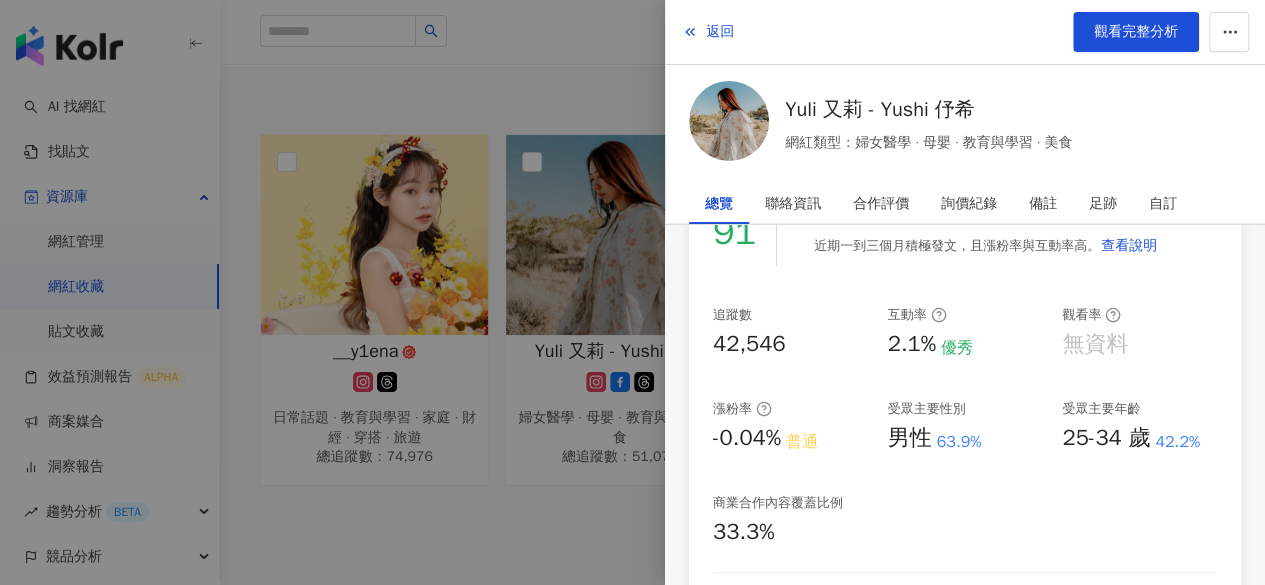 scroll, scrollTop: 0, scrollLeft: 0, axis: both 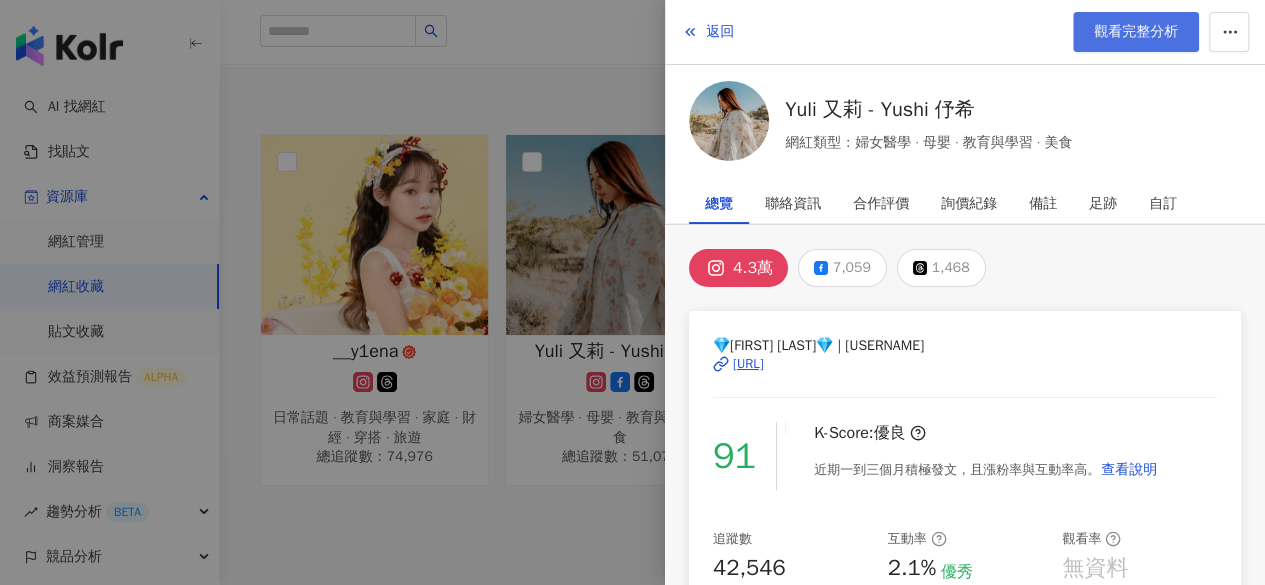 click on "觀看完整分析" at bounding box center [1136, 32] 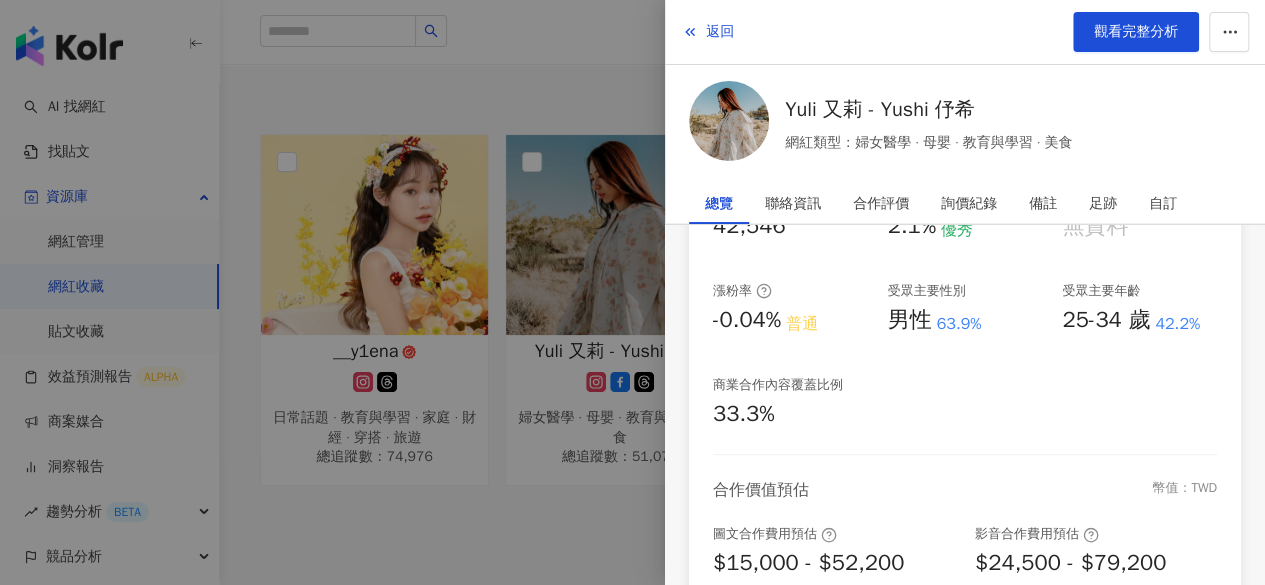 scroll, scrollTop: 400, scrollLeft: 0, axis: vertical 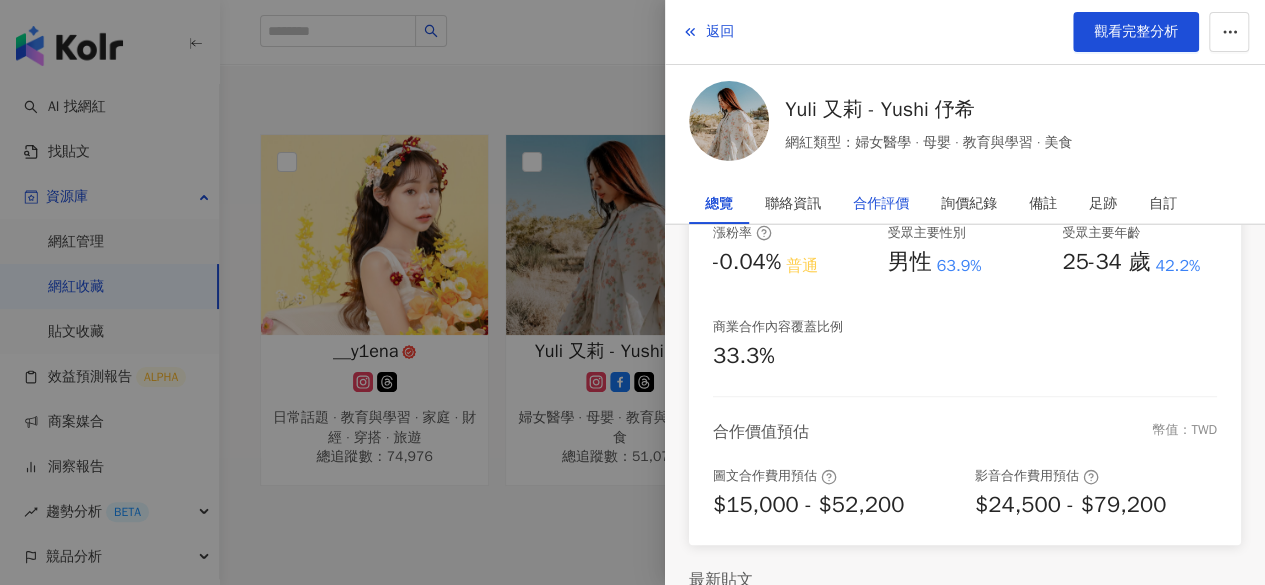 click on "合作評價" at bounding box center (881, 204) 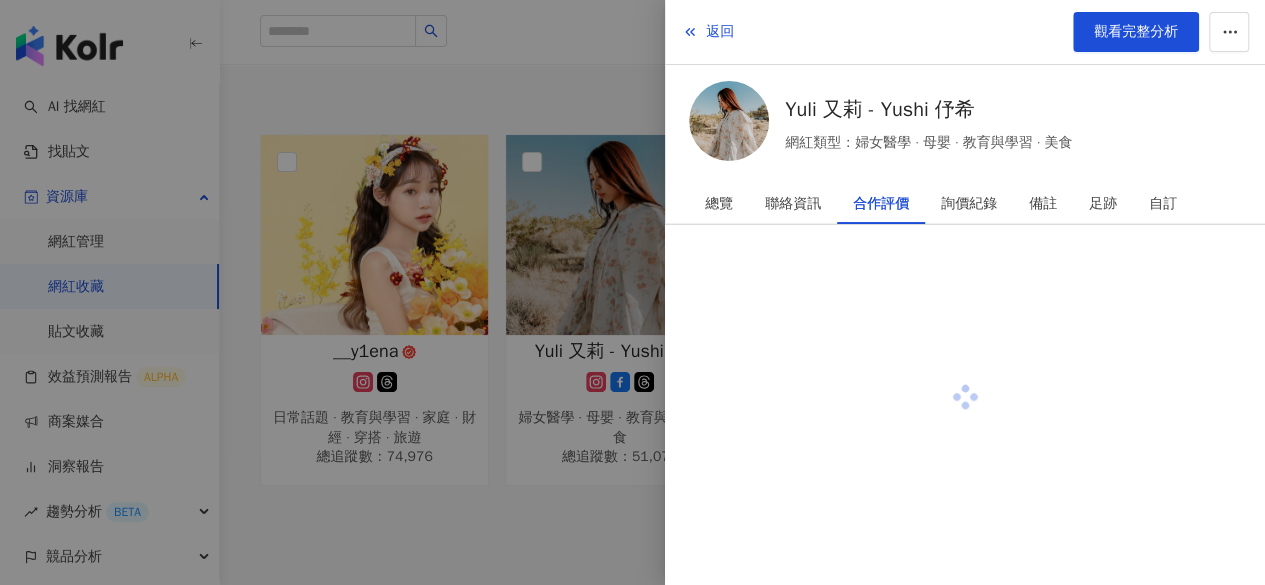 scroll, scrollTop: 0, scrollLeft: 0, axis: both 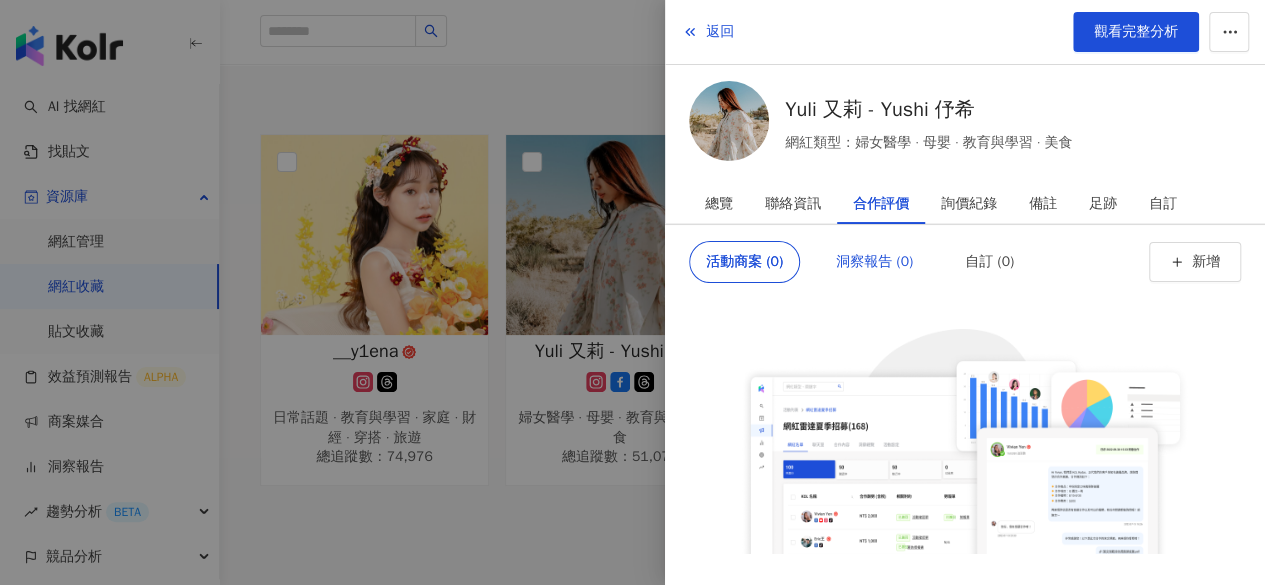 click on "洞察報告 (0)" at bounding box center (874, 262) 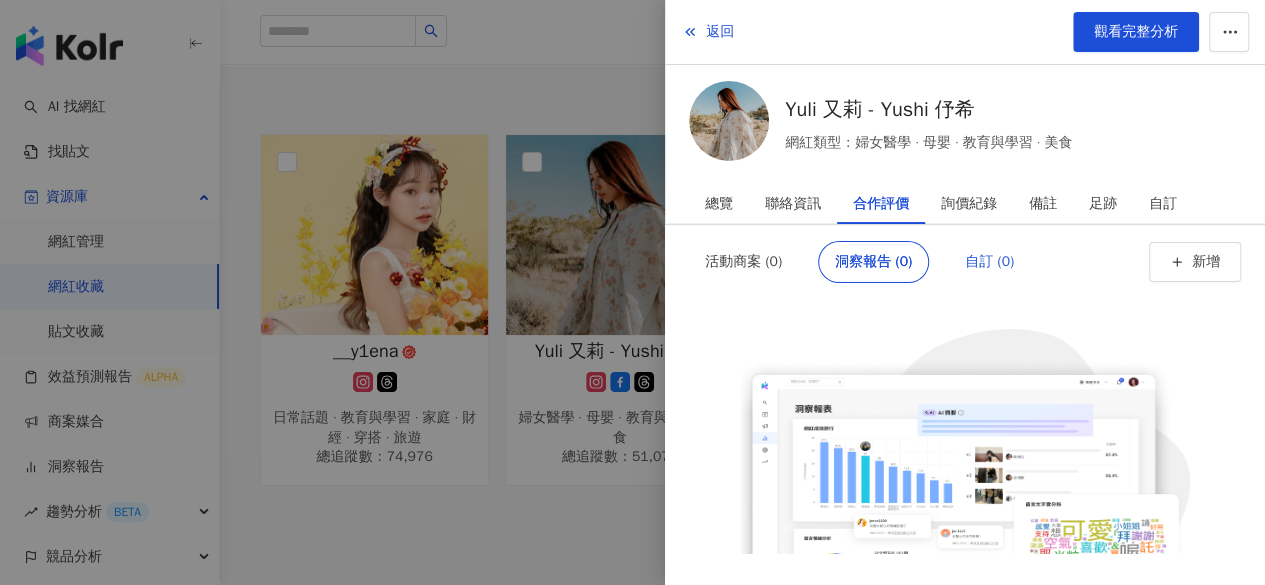 click on "自訂 (0)" at bounding box center (989, 262) 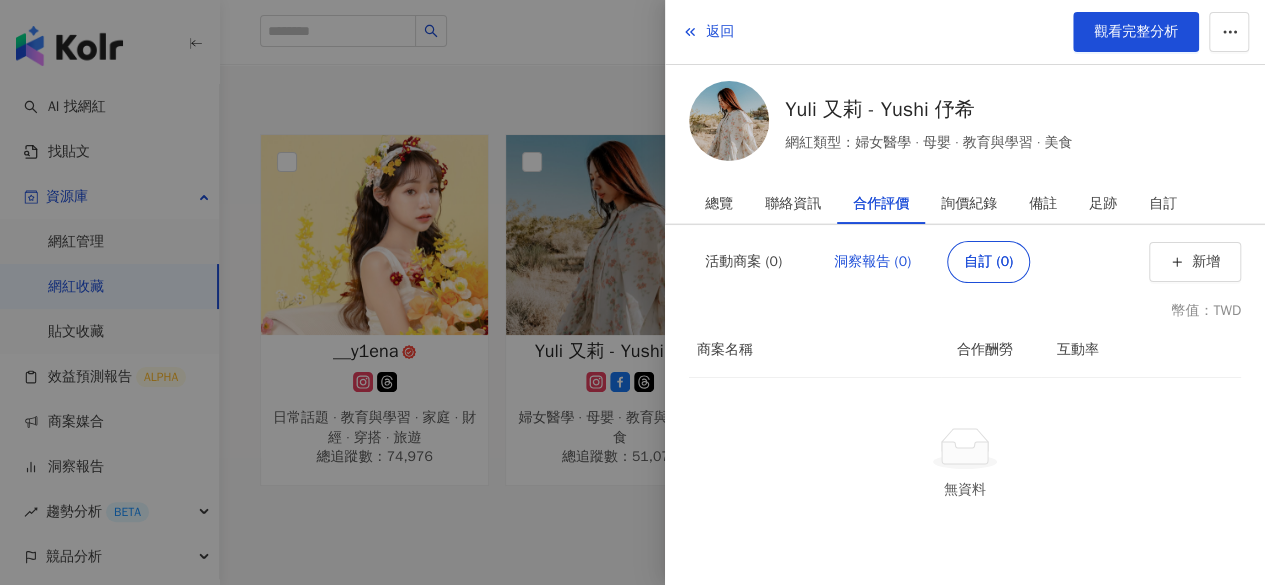click on "洞察報告 (0)" at bounding box center (872, 262) 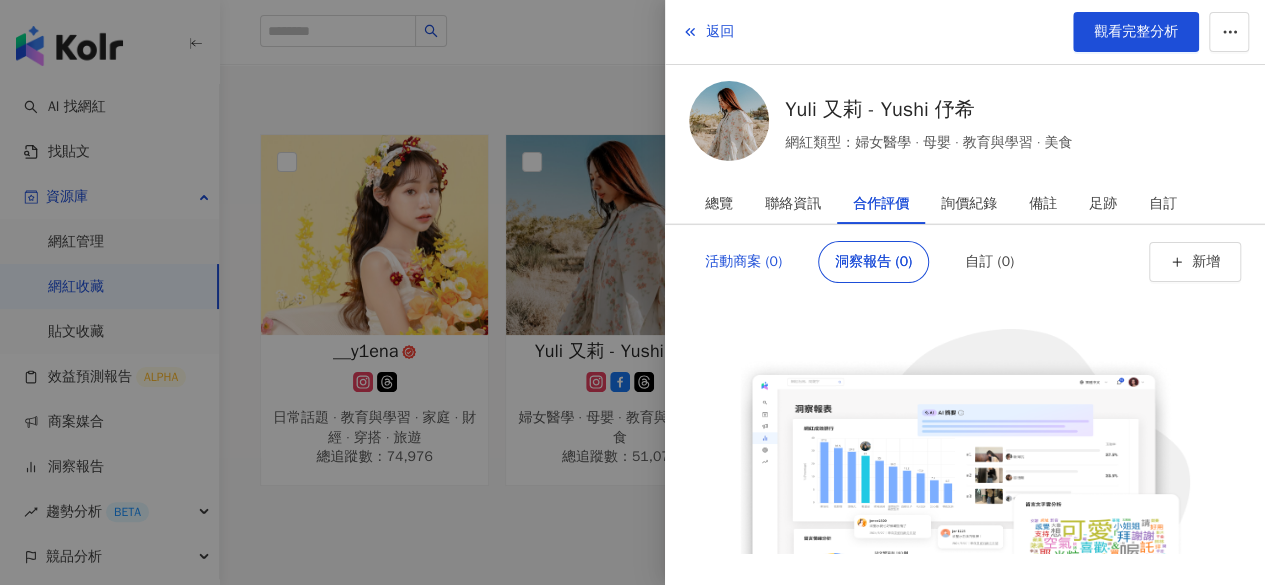 click on "活動商案 (0)" at bounding box center (743, 262) 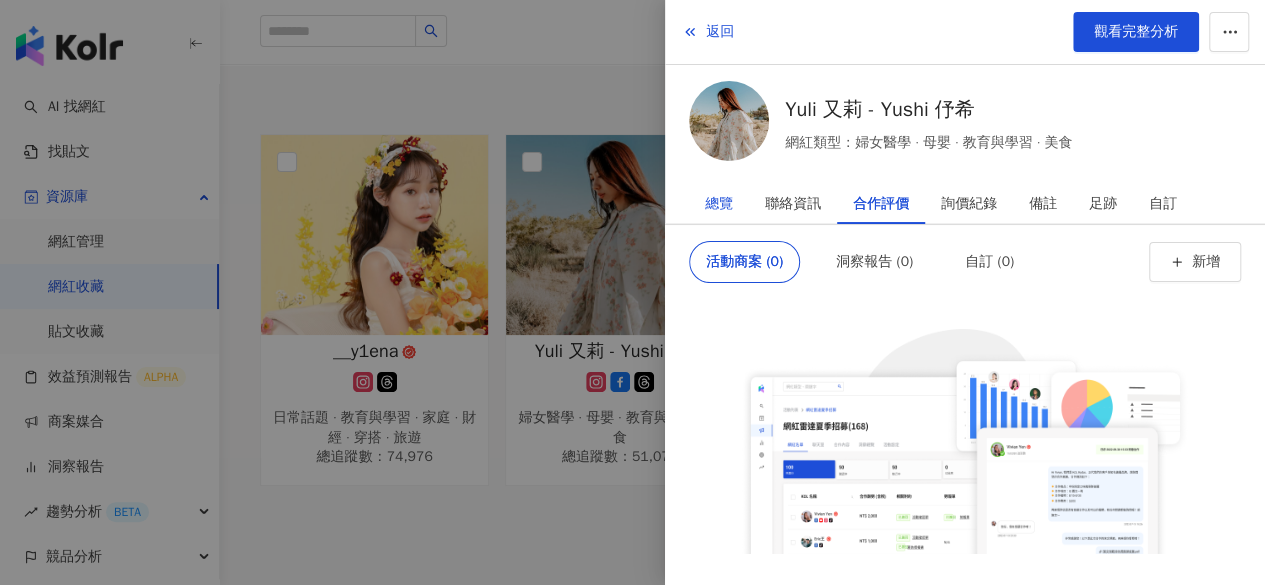 click on "總覽" at bounding box center [719, 204] 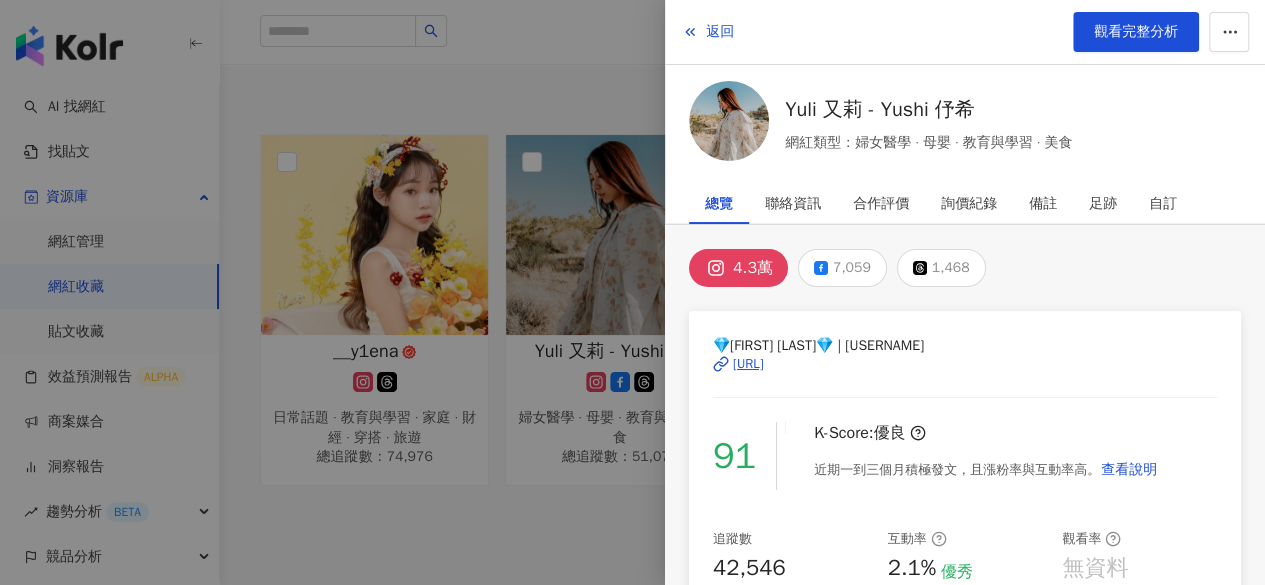 click at bounding box center [632, 292] 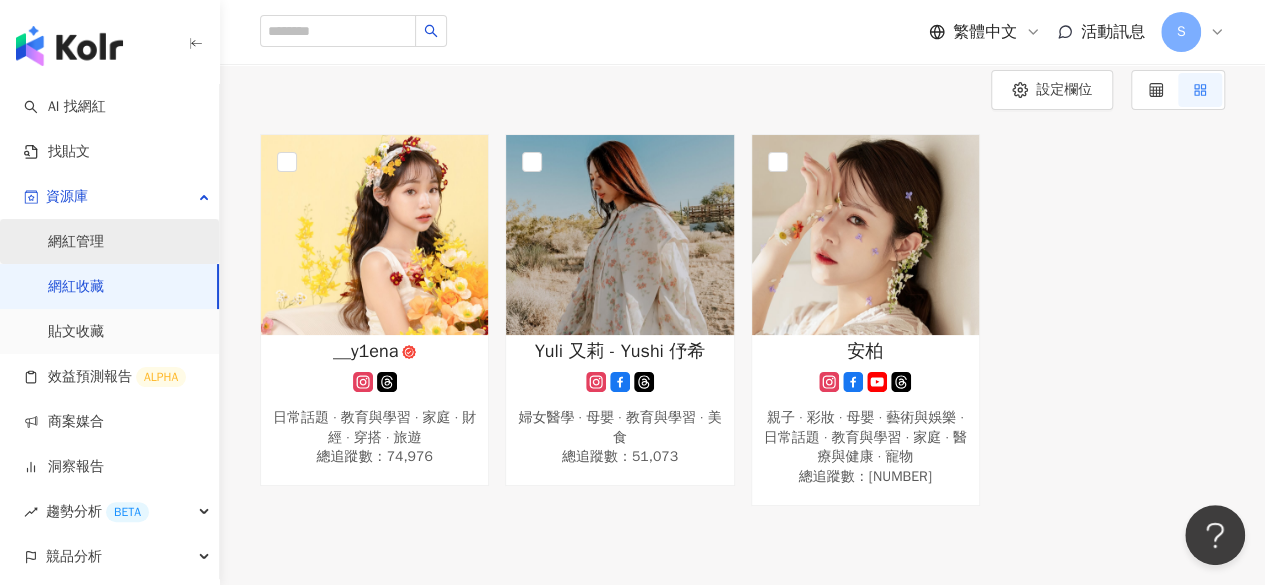 click on "網紅管理" at bounding box center (76, 242) 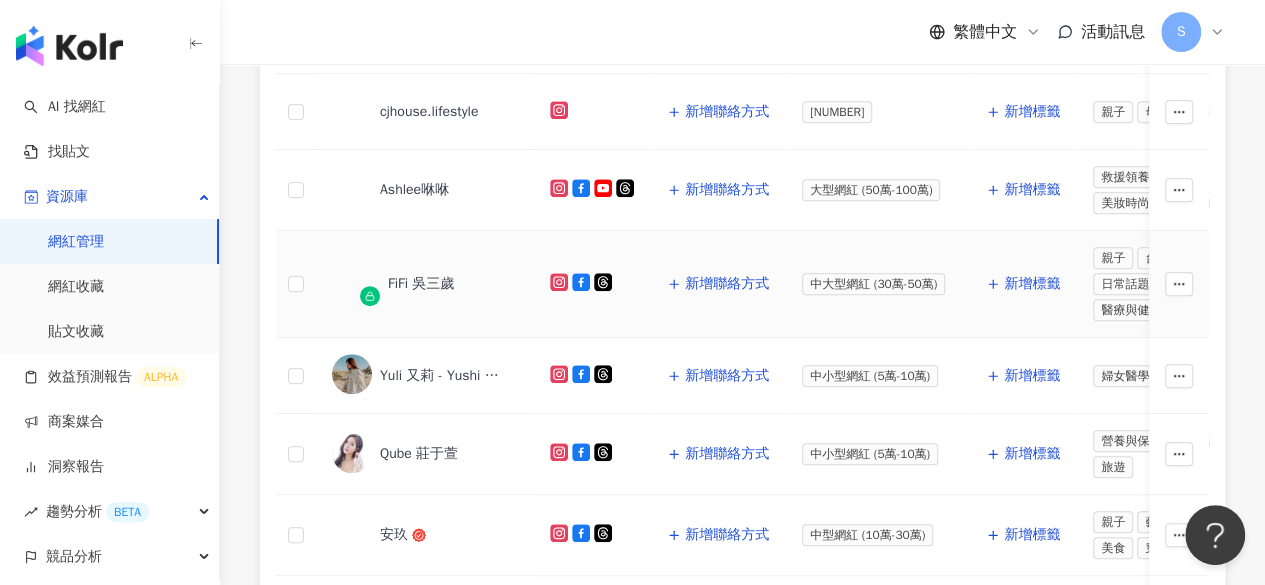 scroll, scrollTop: 800, scrollLeft: 0, axis: vertical 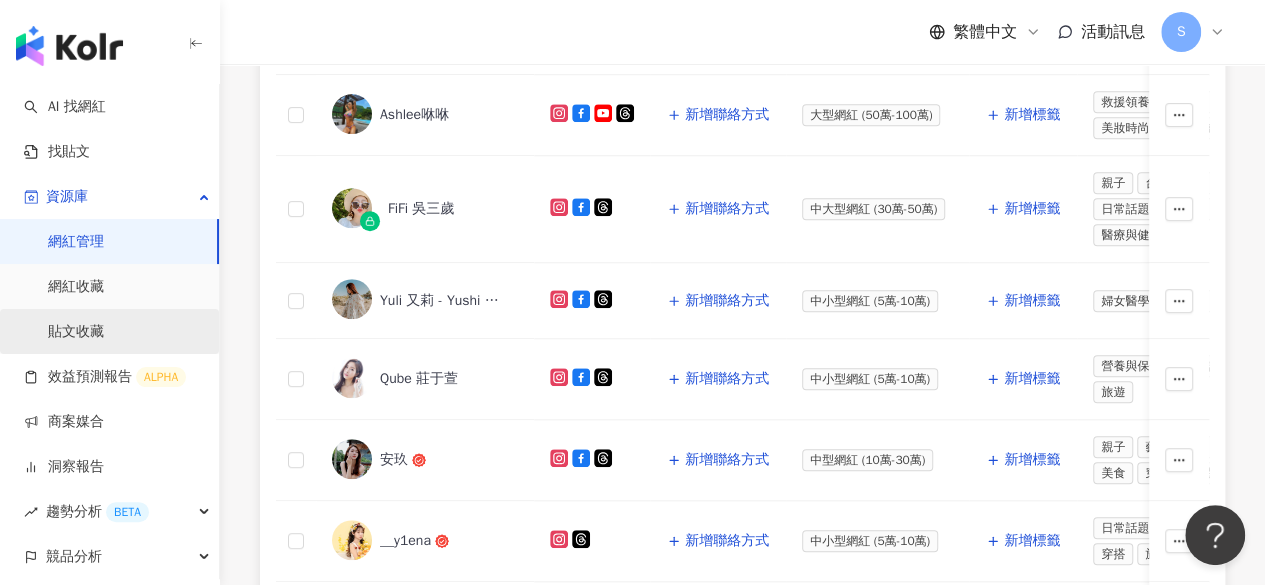 click on "貼文收藏" at bounding box center (76, 332) 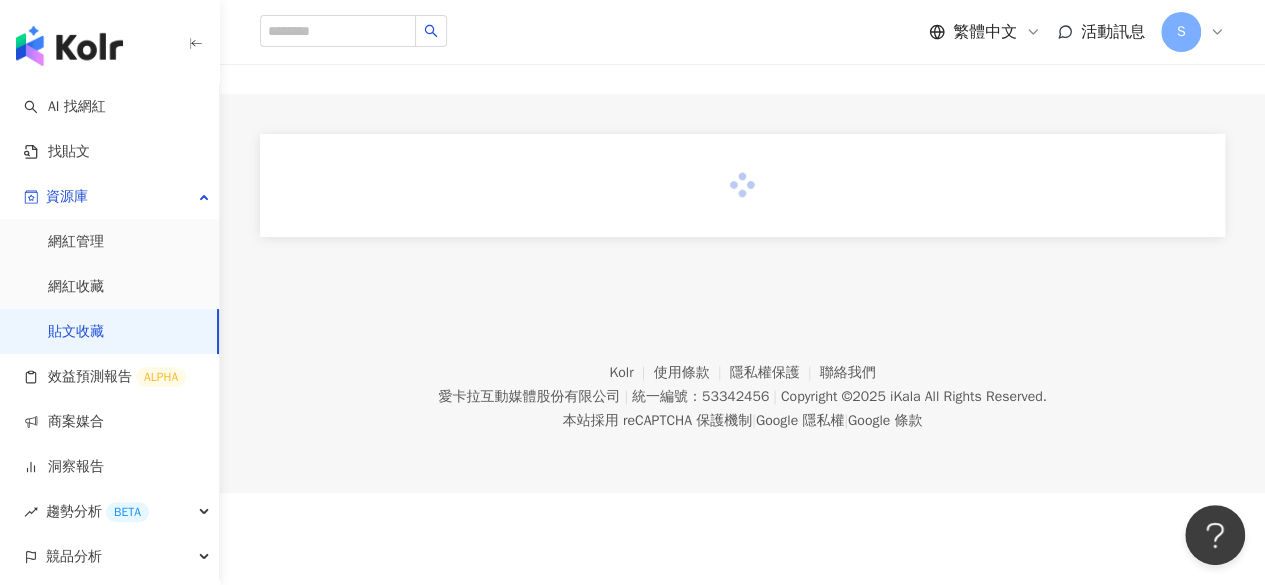 scroll, scrollTop: 0, scrollLeft: 0, axis: both 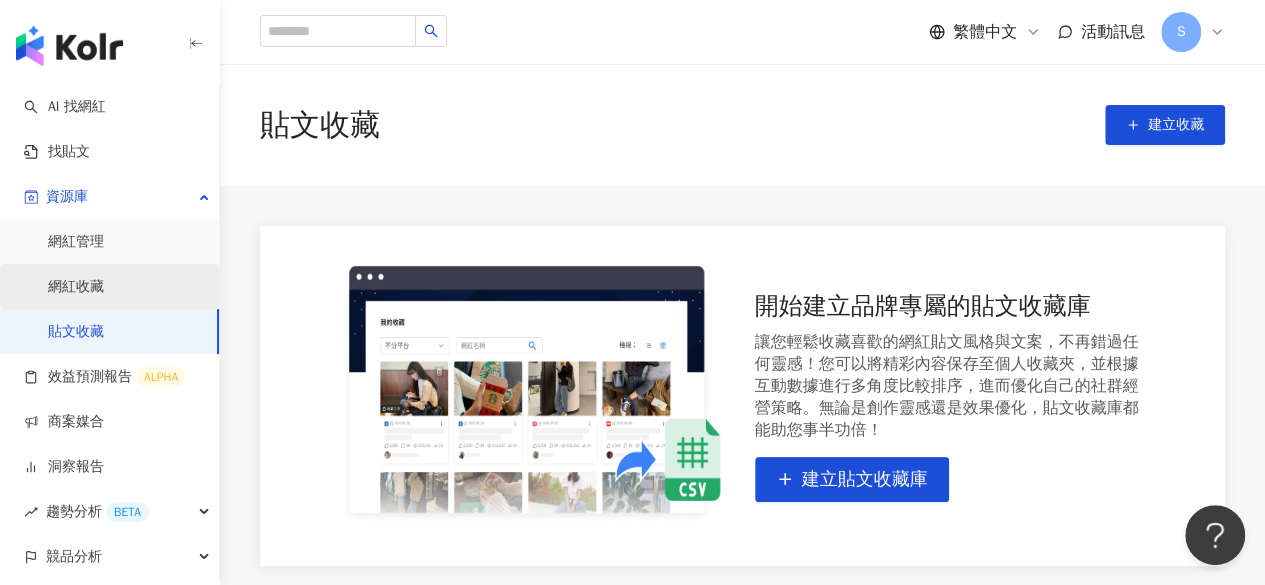 click on "網紅收藏" at bounding box center [76, 287] 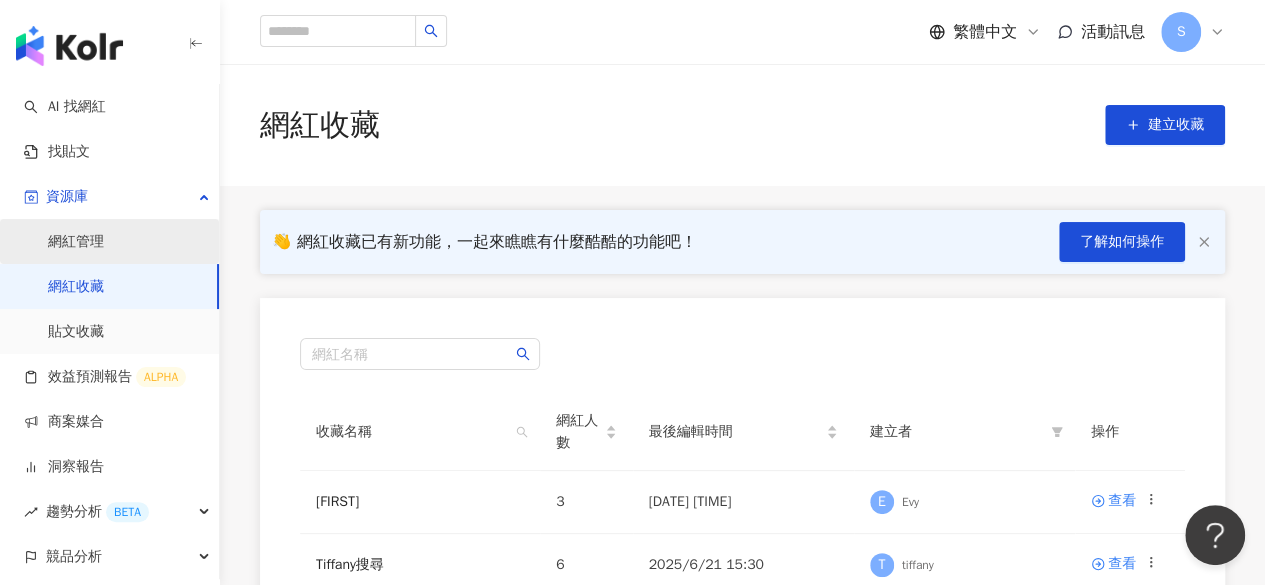 click on "網紅管理" at bounding box center [76, 242] 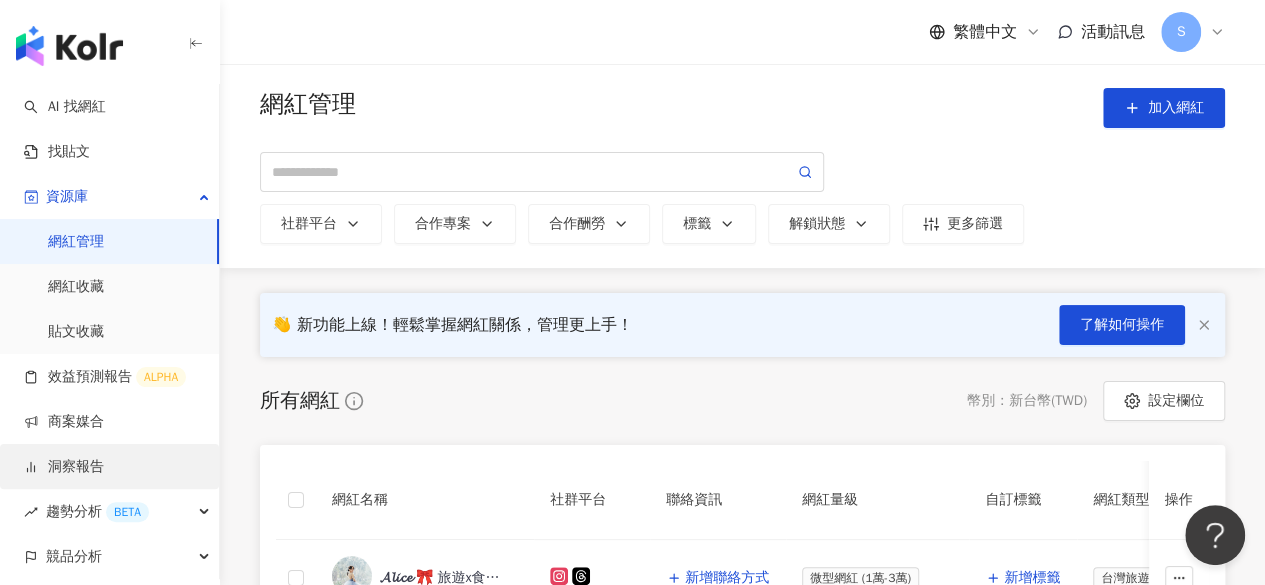 click on "洞察報告" at bounding box center [64, 467] 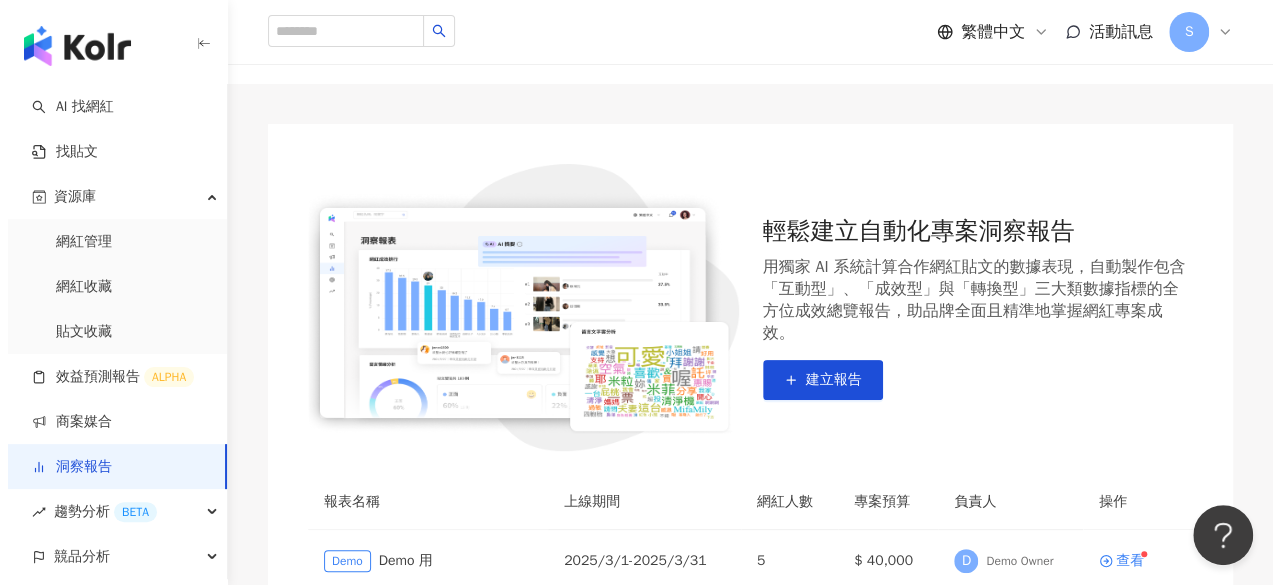 scroll, scrollTop: 200, scrollLeft: 0, axis: vertical 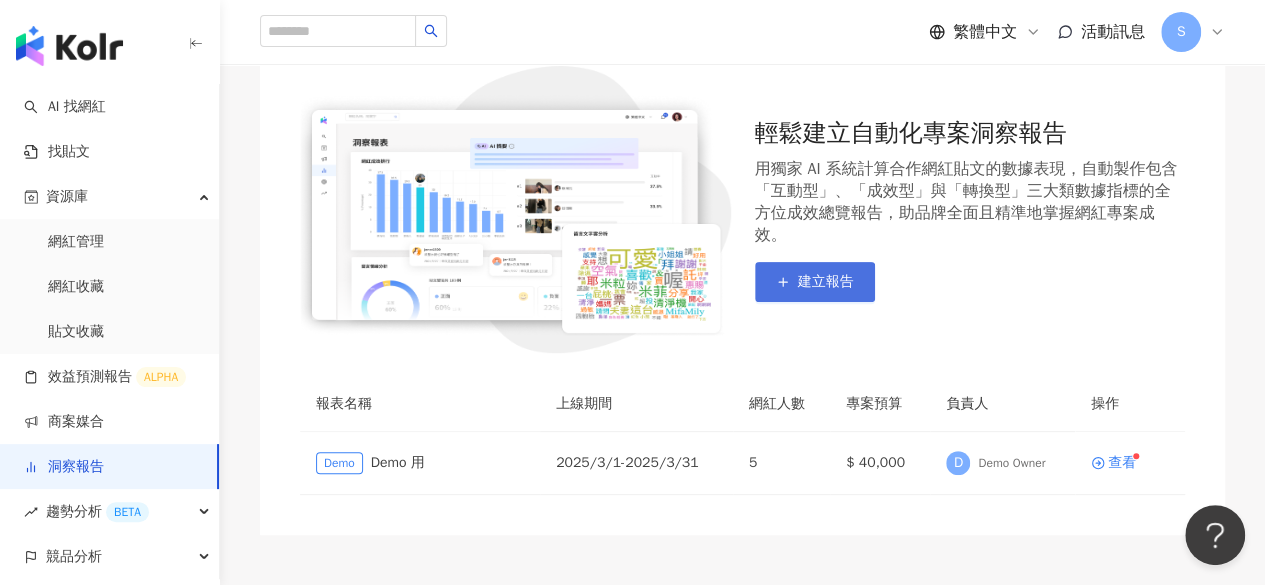 click on "建立報告" at bounding box center (826, 282) 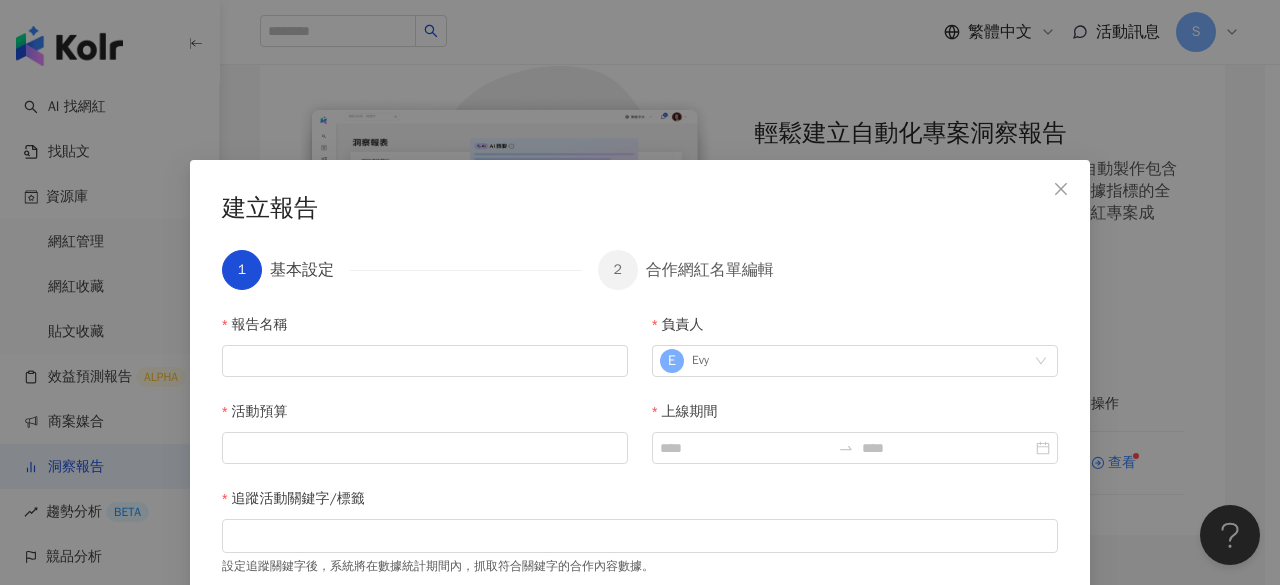 scroll, scrollTop: 101, scrollLeft: 0, axis: vertical 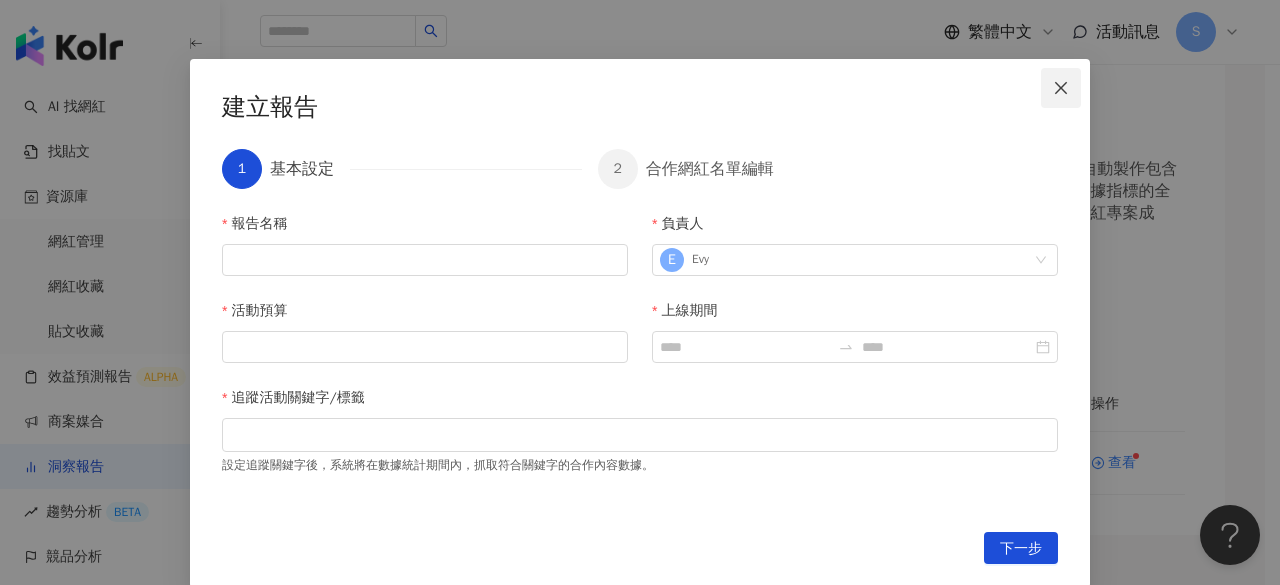 click 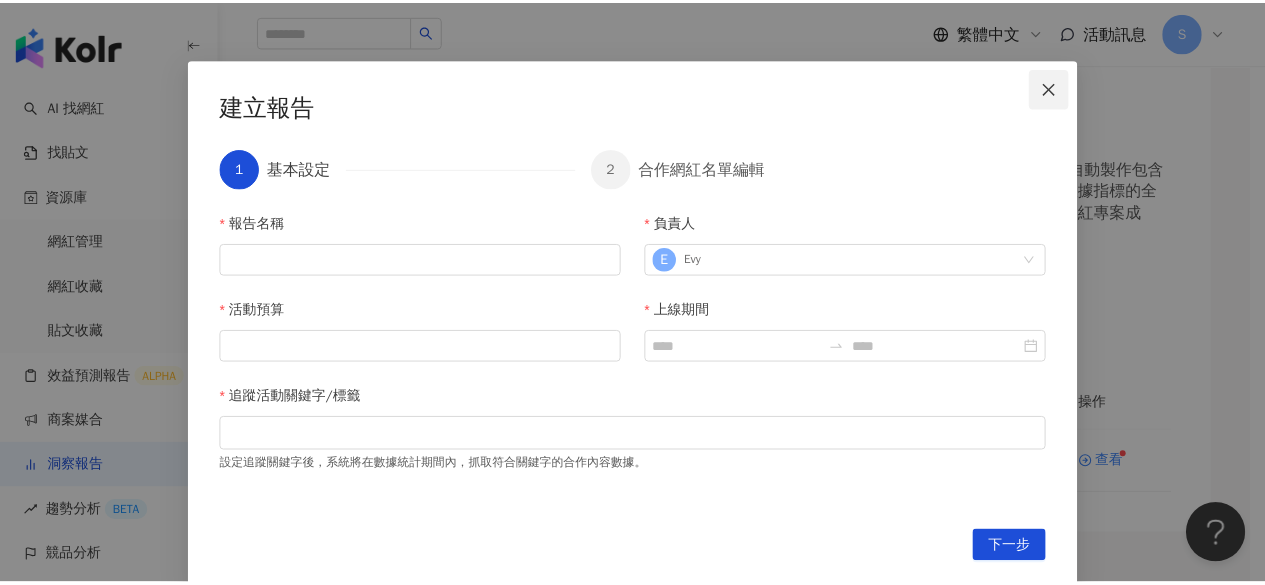 scroll, scrollTop: 0, scrollLeft: 0, axis: both 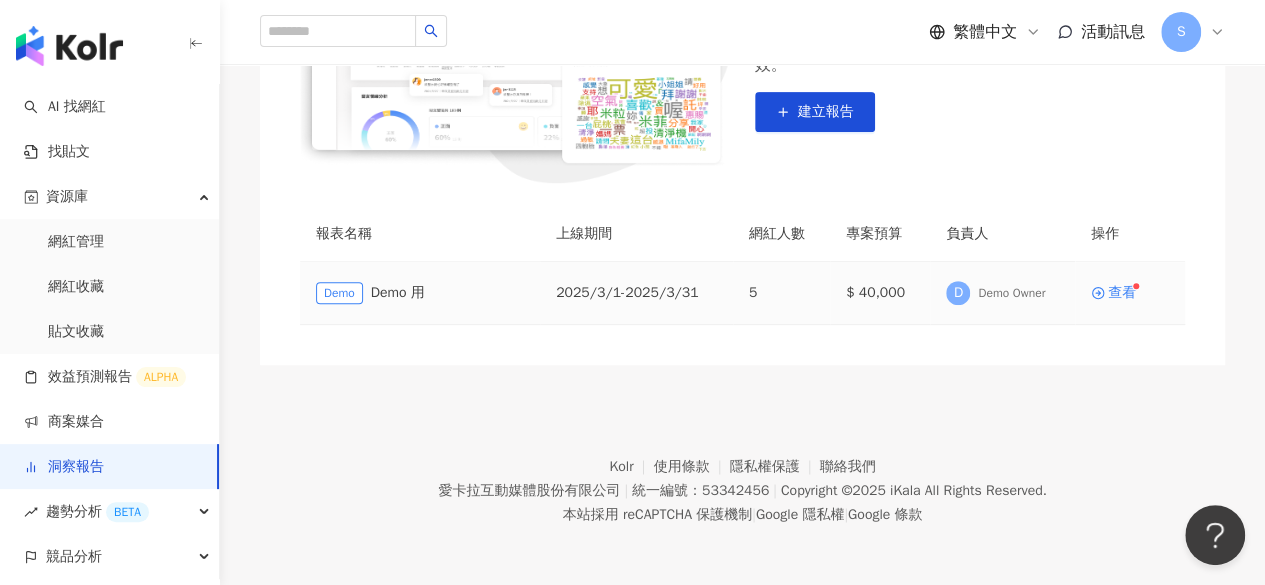 click on "Demo Demo 用" at bounding box center [420, 293] 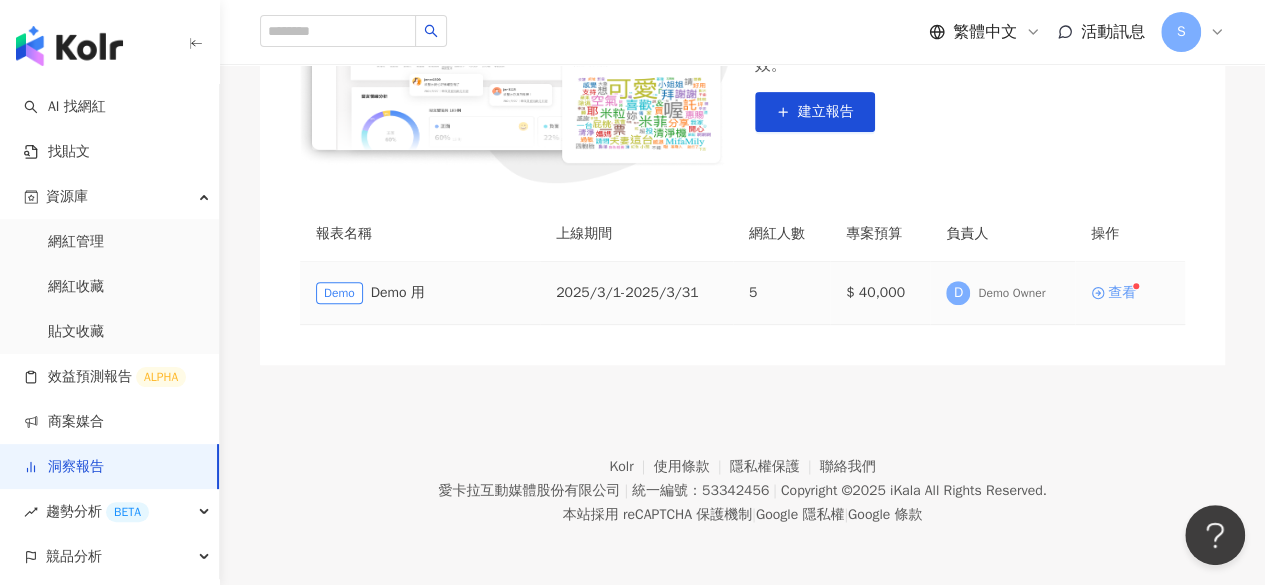click on "查看" at bounding box center (1122, 293) 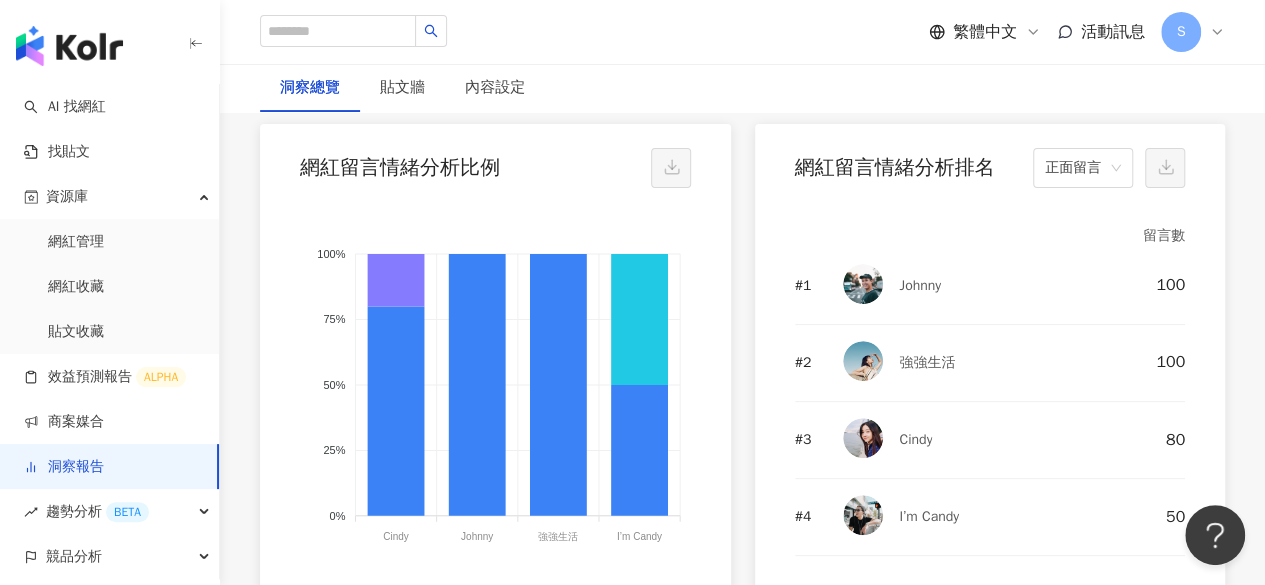 scroll, scrollTop: 3900, scrollLeft: 0, axis: vertical 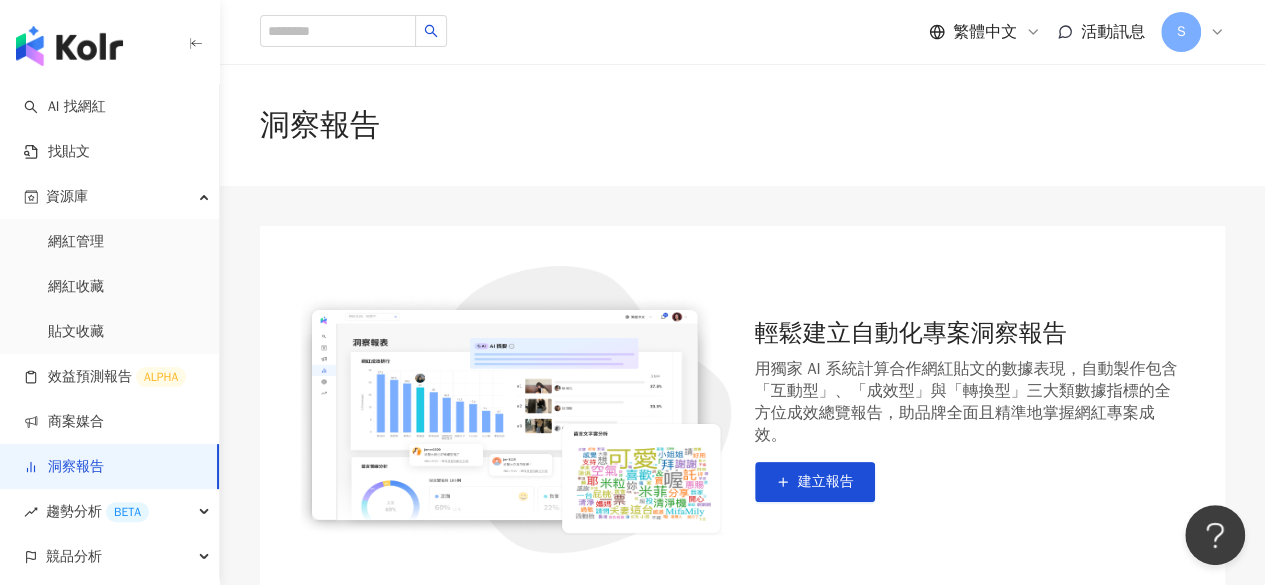 click on "洞察報告" at bounding box center (742, 125) 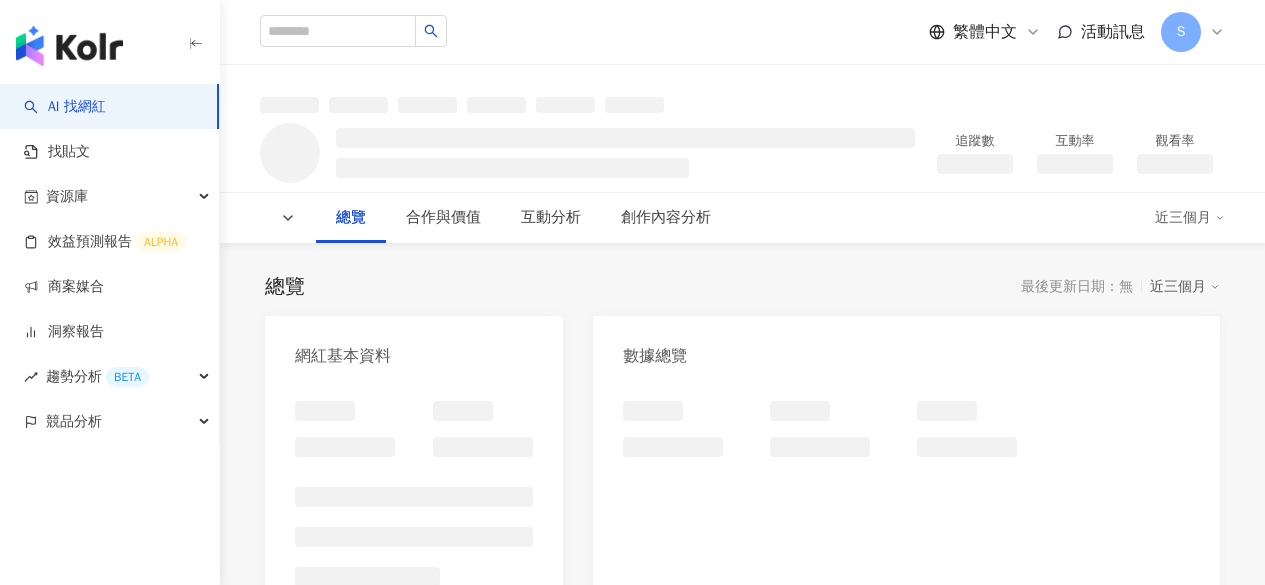 scroll, scrollTop: 0, scrollLeft: 0, axis: both 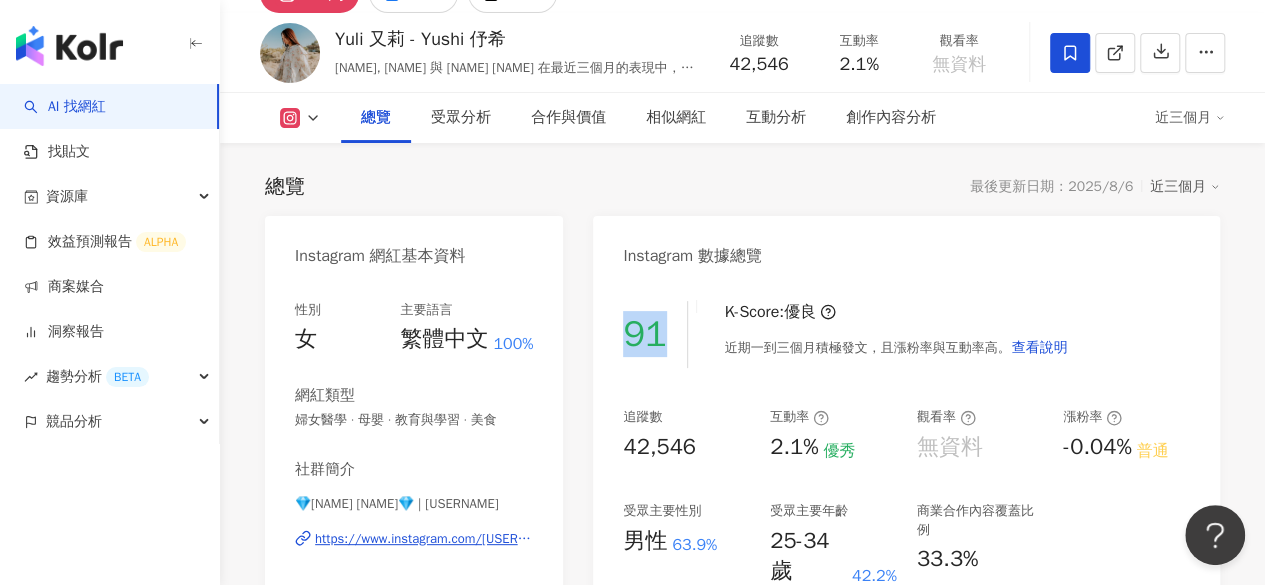 drag, startPoint x: 662, startPoint y: 337, endPoint x: 620, endPoint y: 335, distance: 42.047592 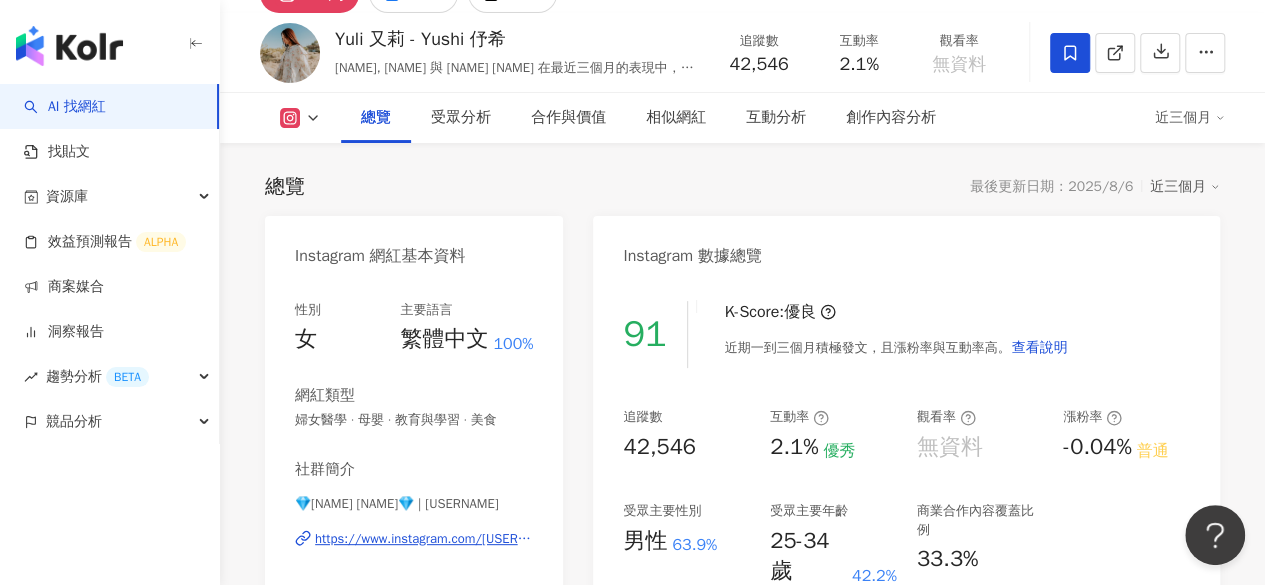 click on "91" at bounding box center [655, 334] 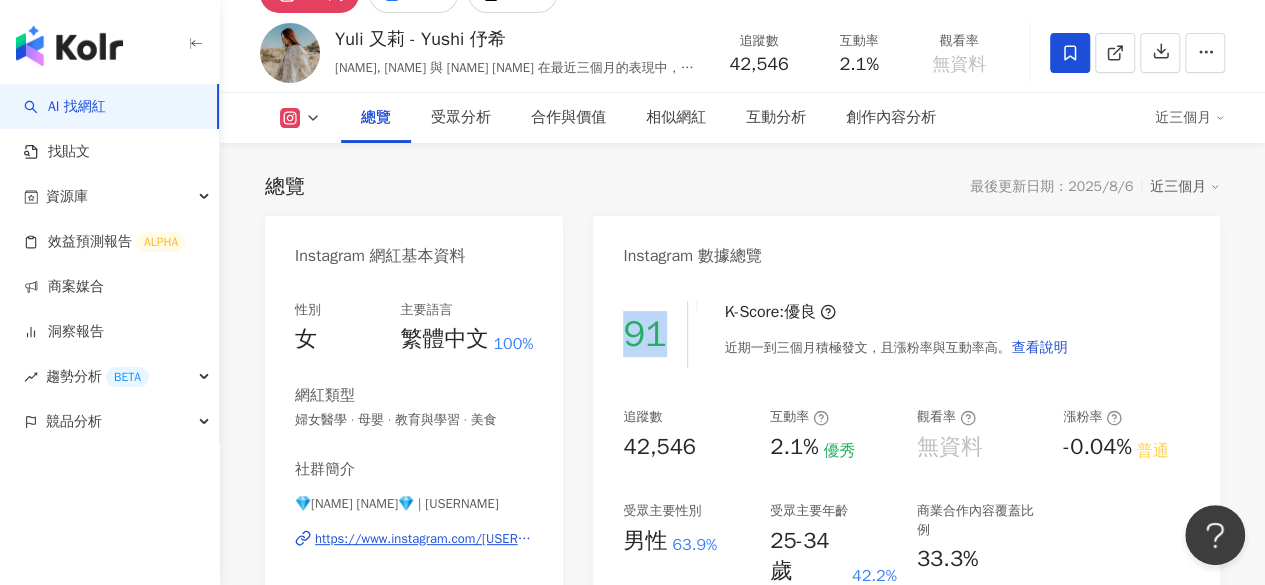 drag, startPoint x: 665, startPoint y: 339, endPoint x: 608, endPoint y: 329, distance: 57.870544 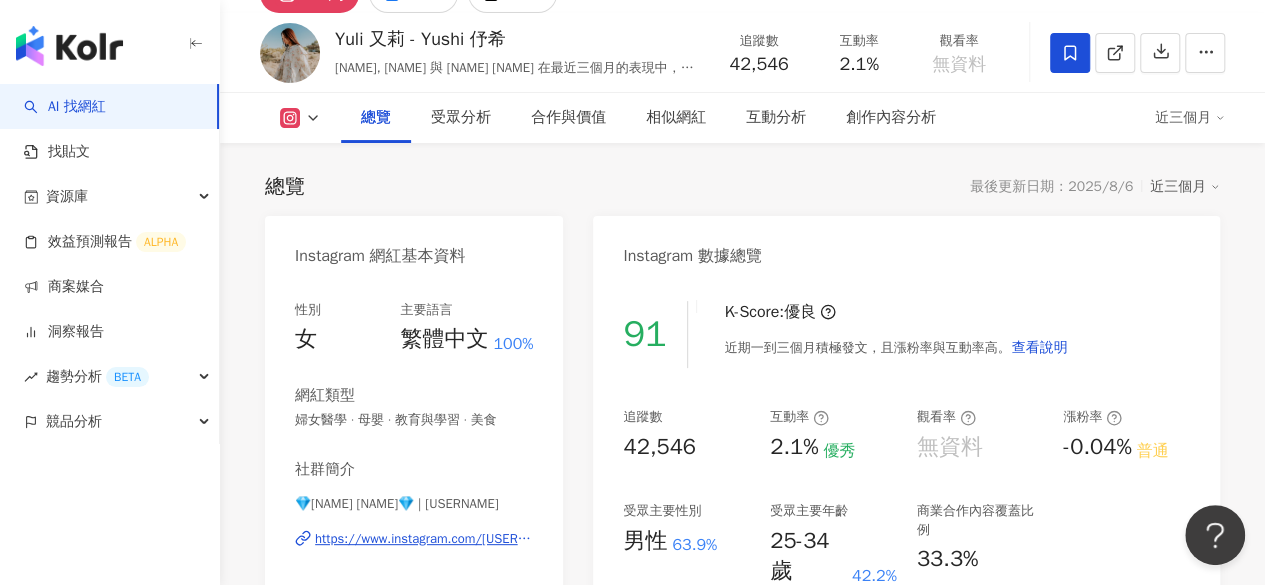 click on "91 K-Score :   優良 近期一到三個月積極發文，且漲粉率與互動率高。 查看說明 追蹤數   42,546 互動率   2.1% 優秀 觀看率   無資料 漲粉率   -0.04% 普通 受眾主要性別   男性 63.9% 受眾主要年齡   25-34 歲 42.2% 商業合作內容覆蓋比例   33.3%" at bounding box center [906, 505] 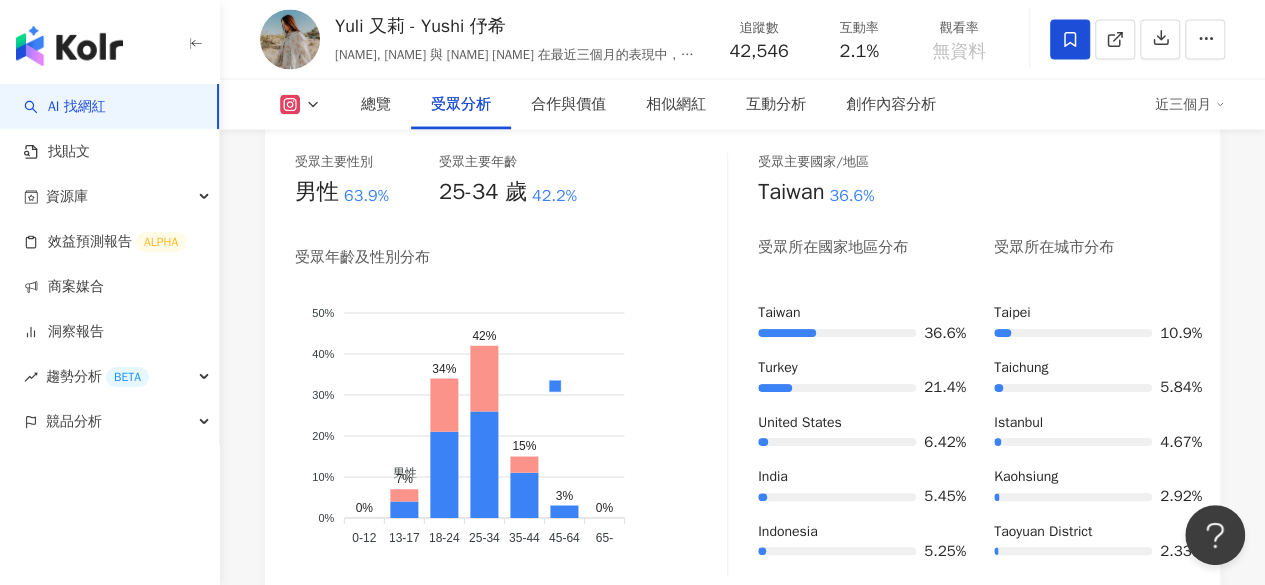 scroll, scrollTop: 1800, scrollLeft: 0, axis: vertical 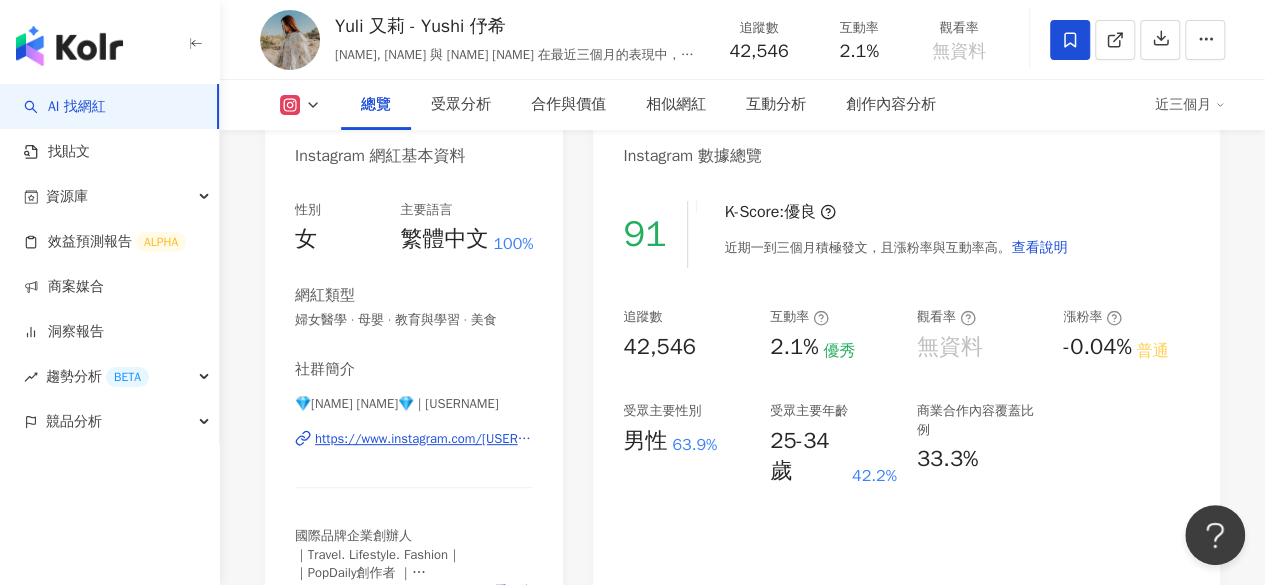 click on "https://www.instagram.com/[USERNAME]" at bounding box center (424, 439) 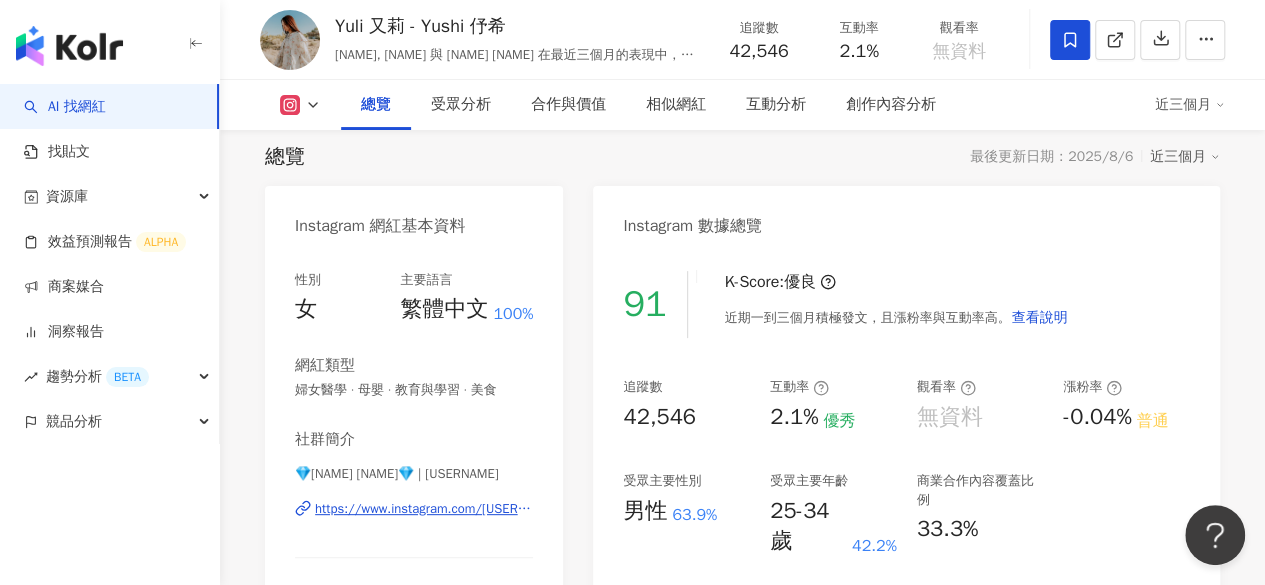 scroll, scrollTop: 100, scrollLeft: 0, axis: vertical 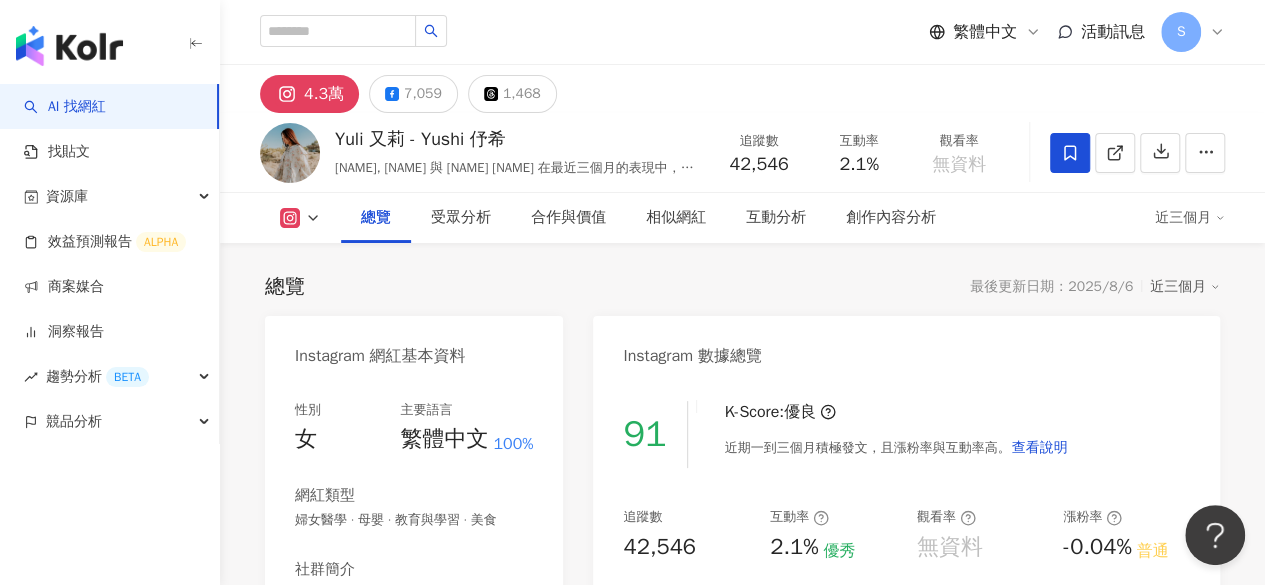 click on "總覽 最後更新日期：2025/8/6 近三個月" at bounding box center (742, 287) 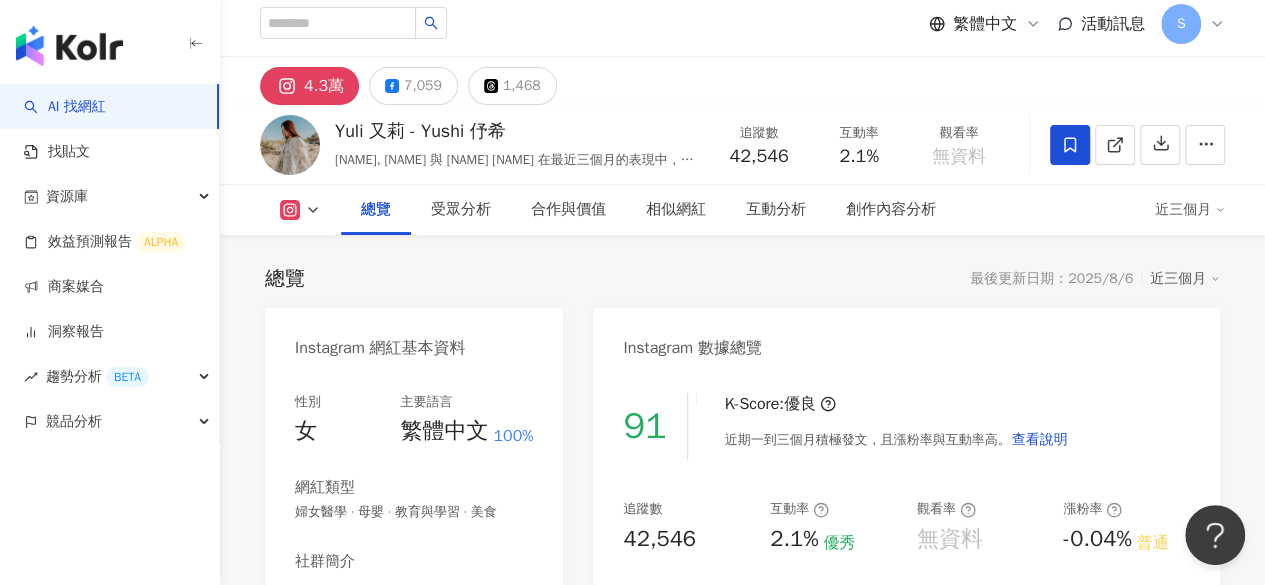 scroll, scrollTop: 0, scrollLeft: 0, axis: both 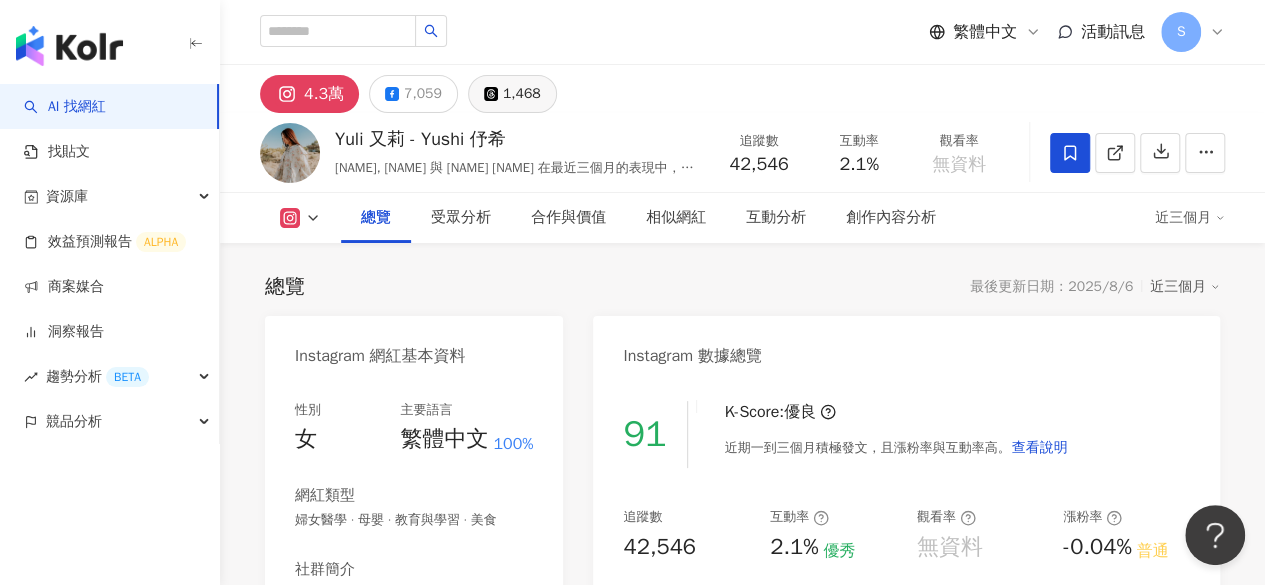click 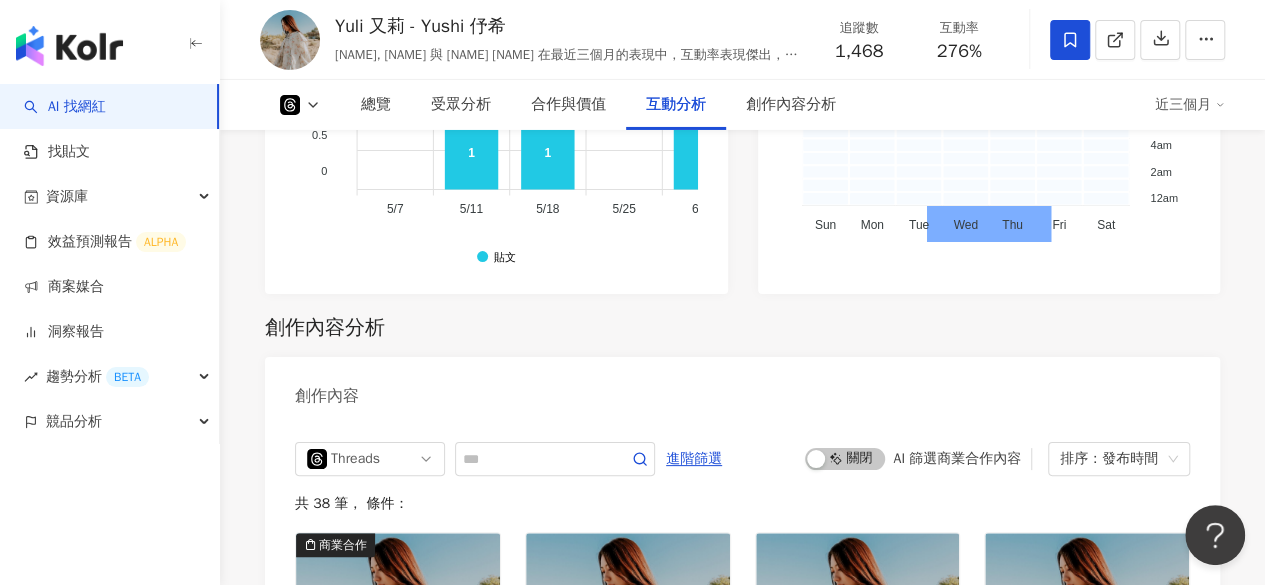 scroll, scrollTop: 3500, scrollLeft: 0, axis: vertical 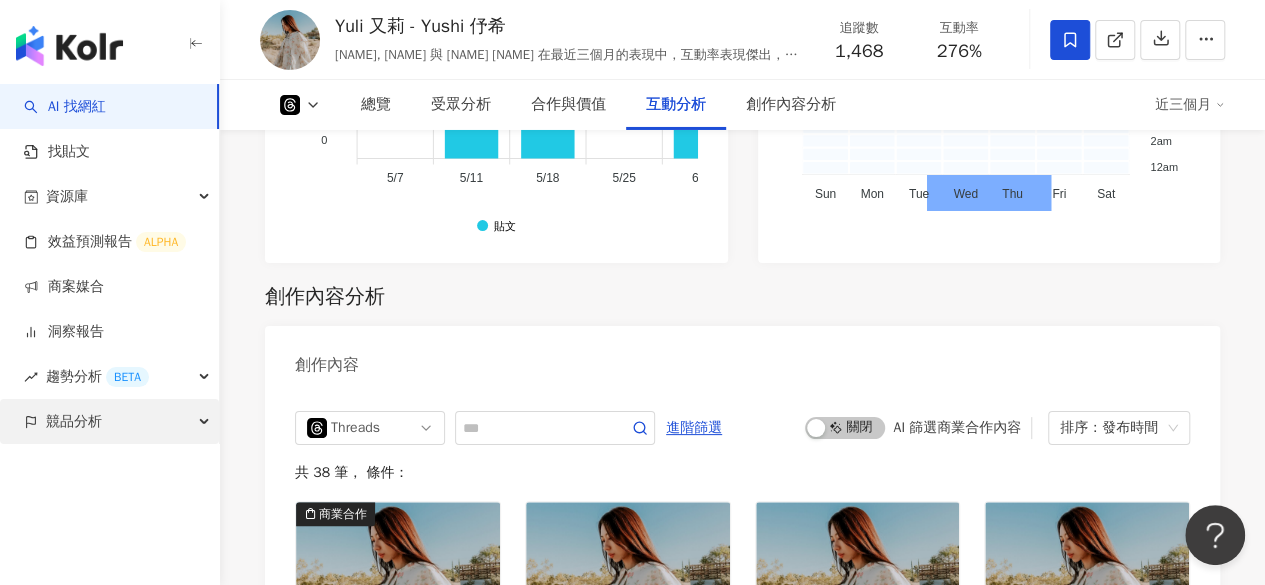 click on "競品分析" at bounding box center (109, 421) 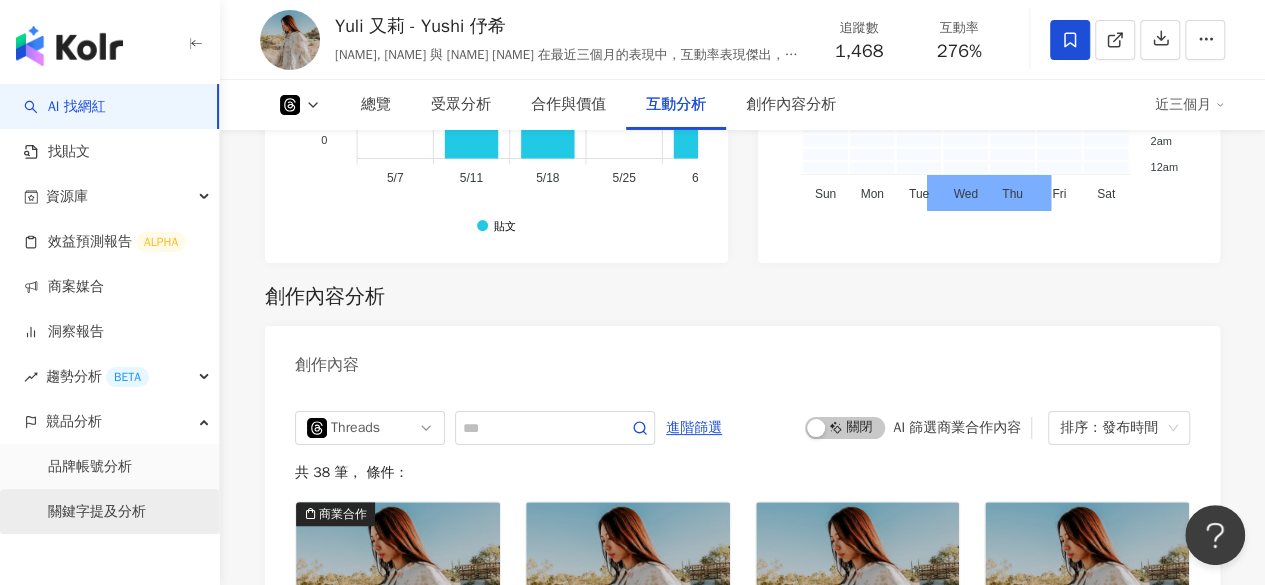 click on "關鍵字提及分析" at bounding box center (97, 512) 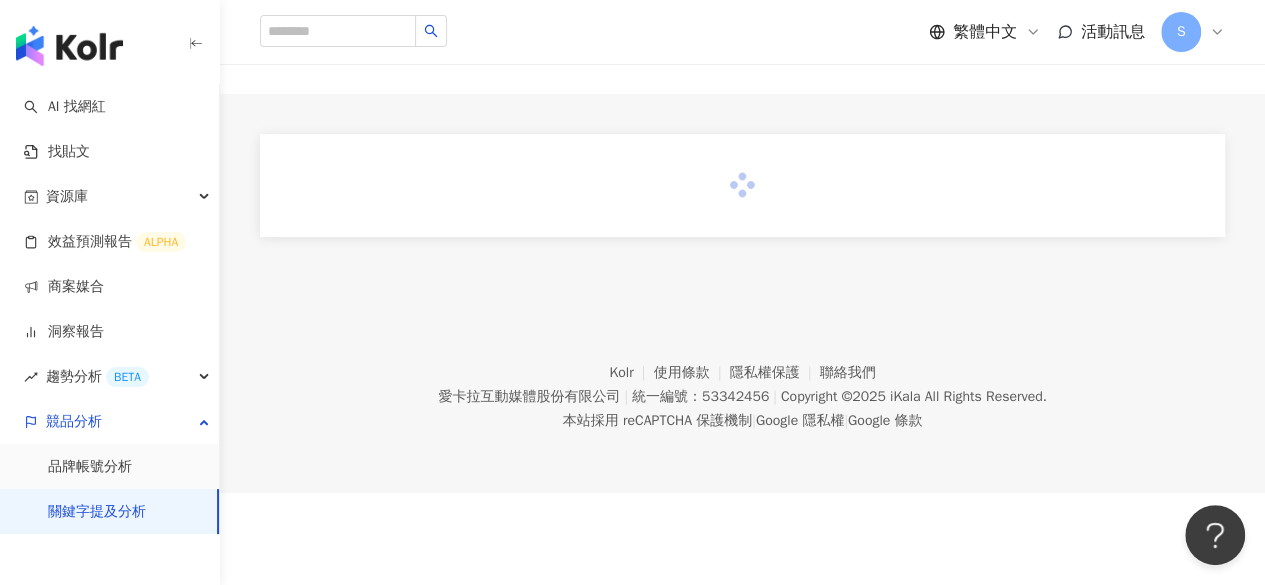 scroll, scrollTop: 0, scrollLeft: 0, axis: both 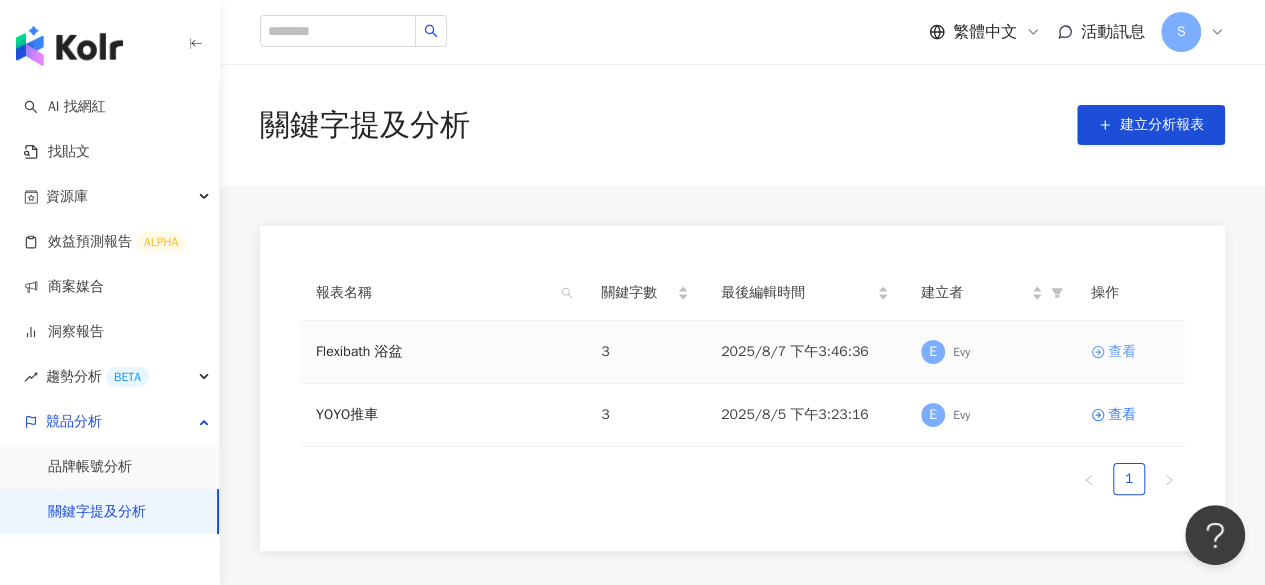 click on "查看" at bounding box center [1122, 352] 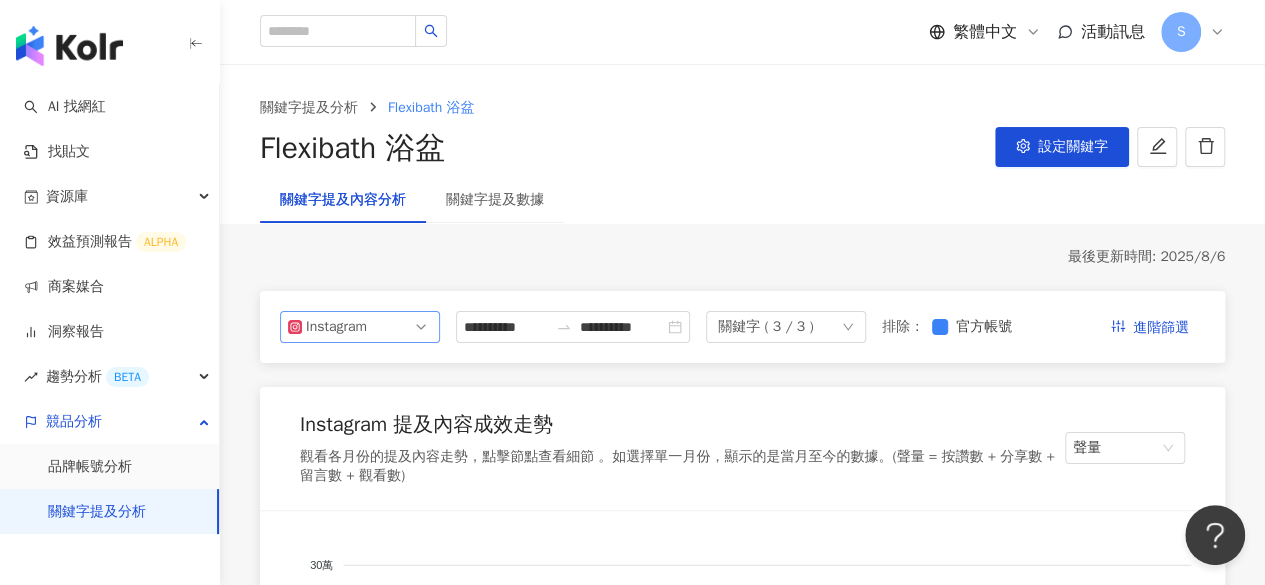 click on "Instagram" at bounding box center [360, 327] 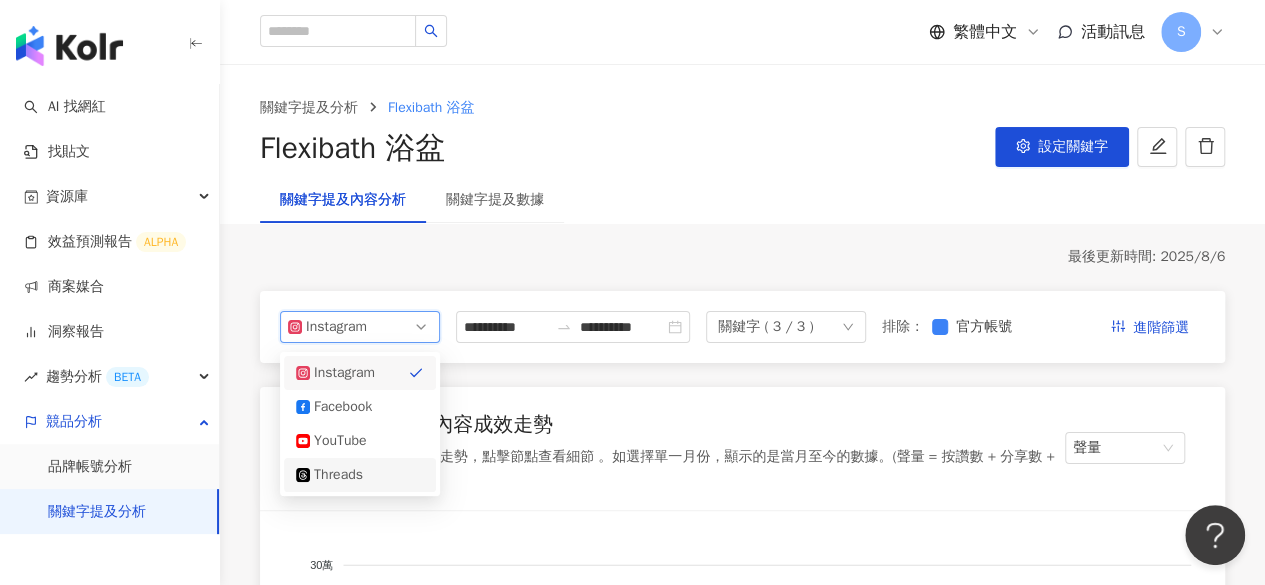 click on "Threads" at bounding box center (346, 475) 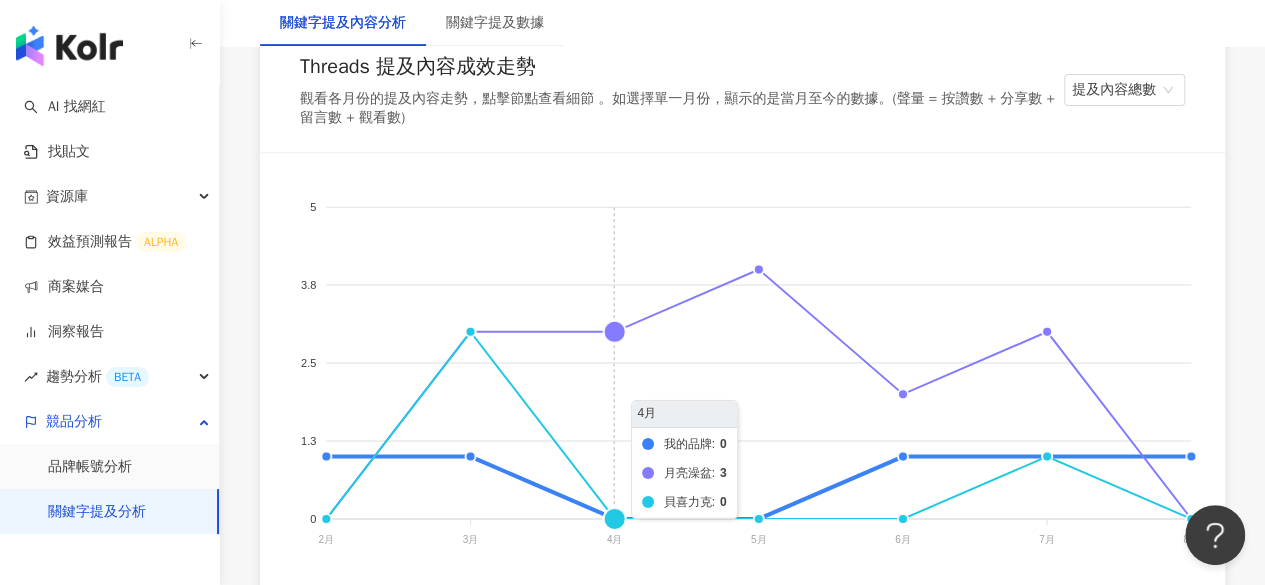 scroll, scrollTop: 400, scrollLeft: 0, axis: vertical 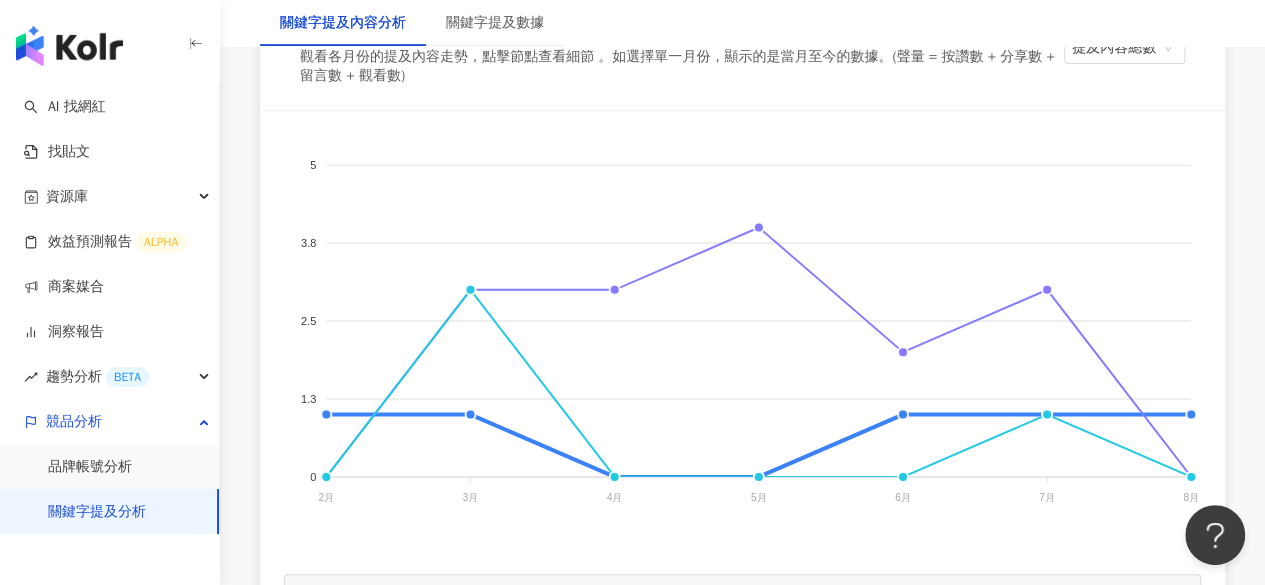 click on "我的品牌 月亮澡盆 貝喜力克 5 5 3.8 3.8 2.5 2.5 1.3 1.3 0 0 2月 2月 3月 3月 4月 4月 5月 5月 6月 6月 7月 7月 8月 8月 8月 我的品牌:  1 月亮澡盆:  0 貝喜力克:  0 點擊上方節點，查看當月主要提及內容總數來源" at bounding box center (742, 414) 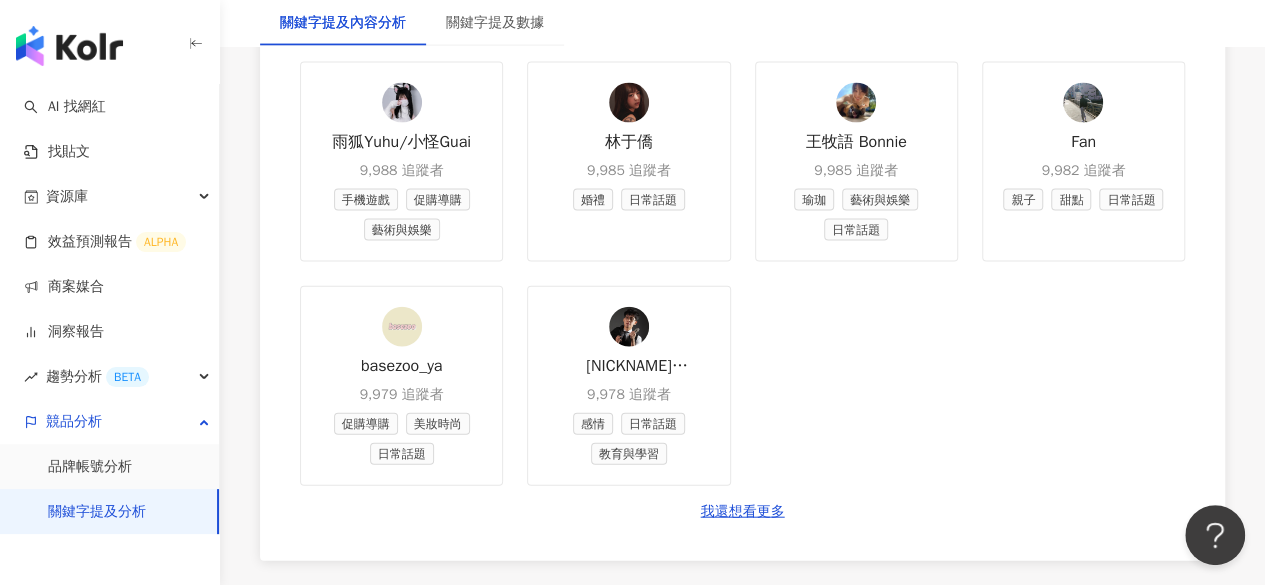scroll, scrollTop: 2500, scrollLeft: 0, axis: vertical 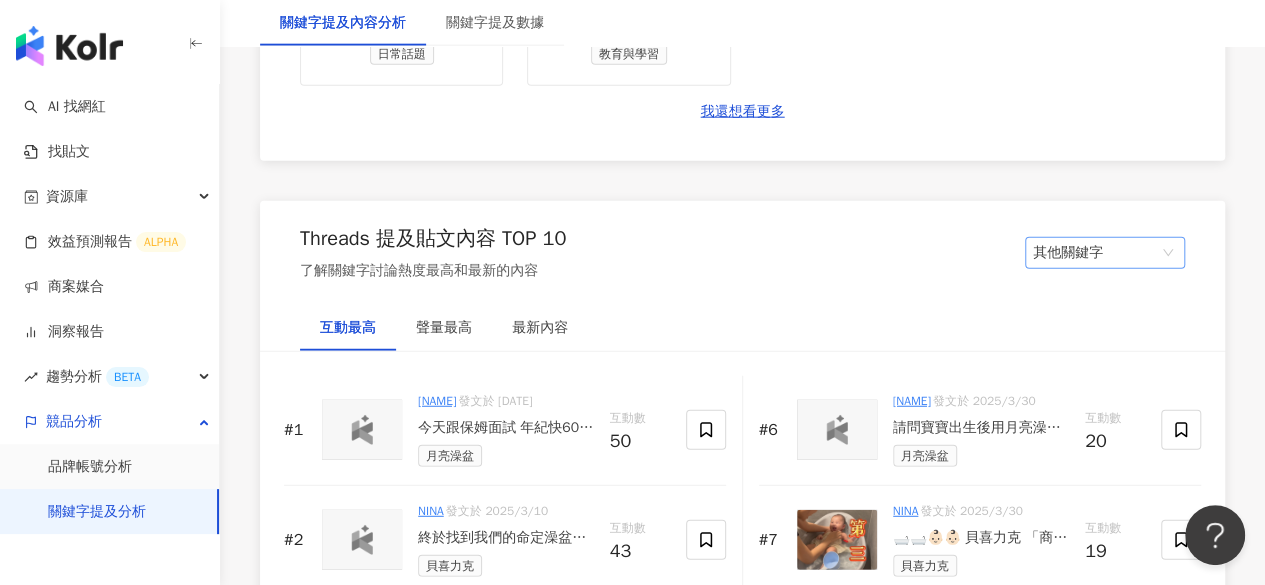 click on "其他關鍵字" at bounding box center (1105, 253) 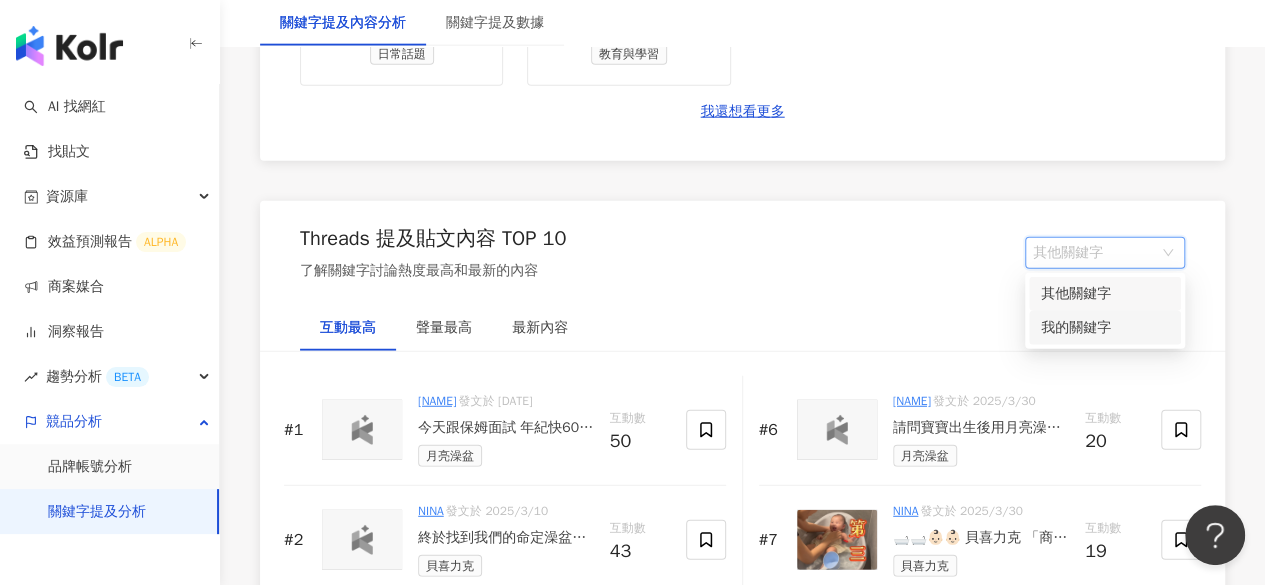 click on "我的關鍵字" at bounding box center [1105, 328] 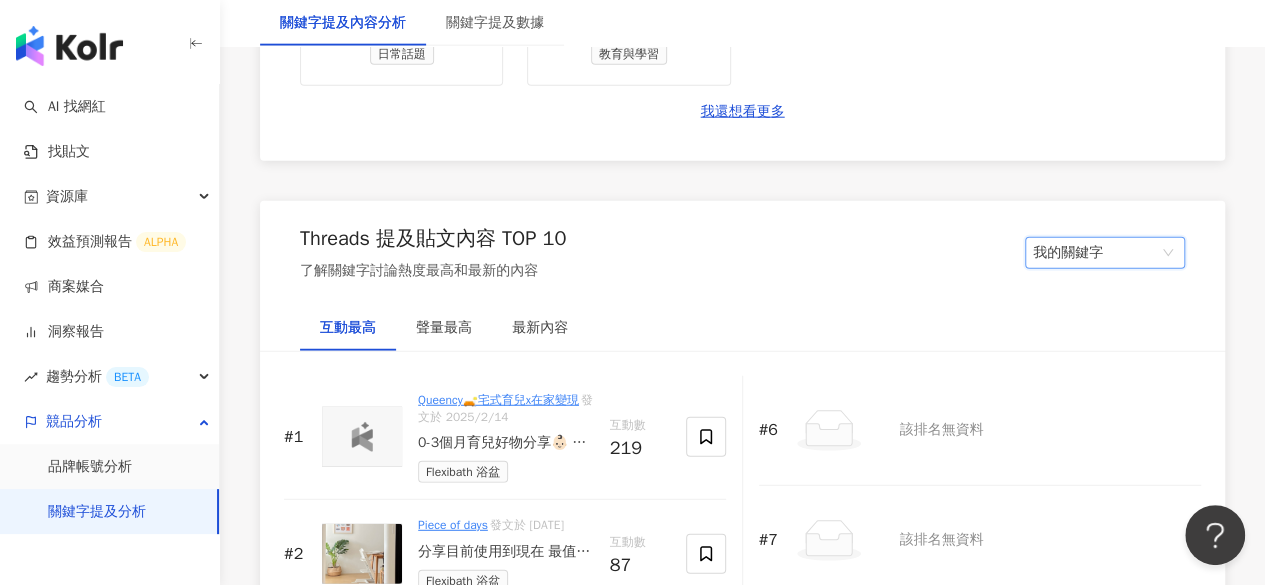 scroll, scrollTop: 2600, scrollLeft: 0, axis: vertical 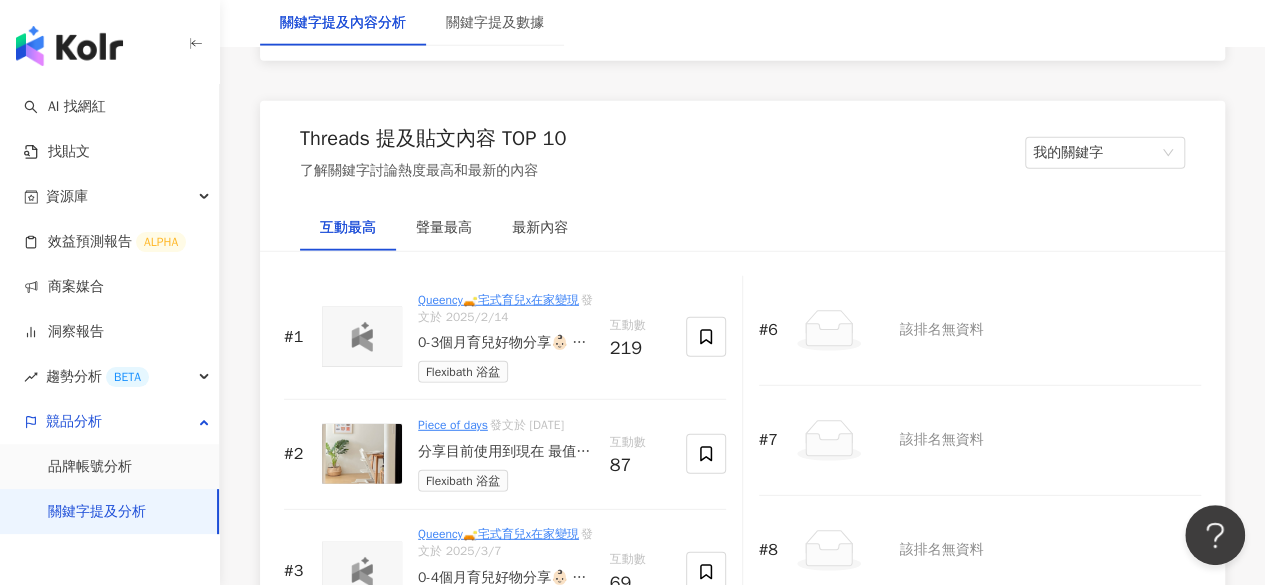 click on "分享目前使用到現在
最值得投資的兩樣育兒用品
都是Stokke的🤍
-
tripp trapp餐椅
1/讓小孩可以坐得正
2/高顏值、任何居家空間擺著都好看
3/會變成另一種攀爬架
價錢不美麗、但買下去覺得很值得🫶
-
Flexi bath 折疊式浴盆
1/可以摺疊起來不佔空間
2/女兒目前2歲半使用都還很有空間
使用年齡可以比較長👍
3/折疊方便帶著走、還可以帶去海邊玩水用
4/嬰兒浴架也推薦，洗頭很方便🙂" at bounding box center (506, 452) 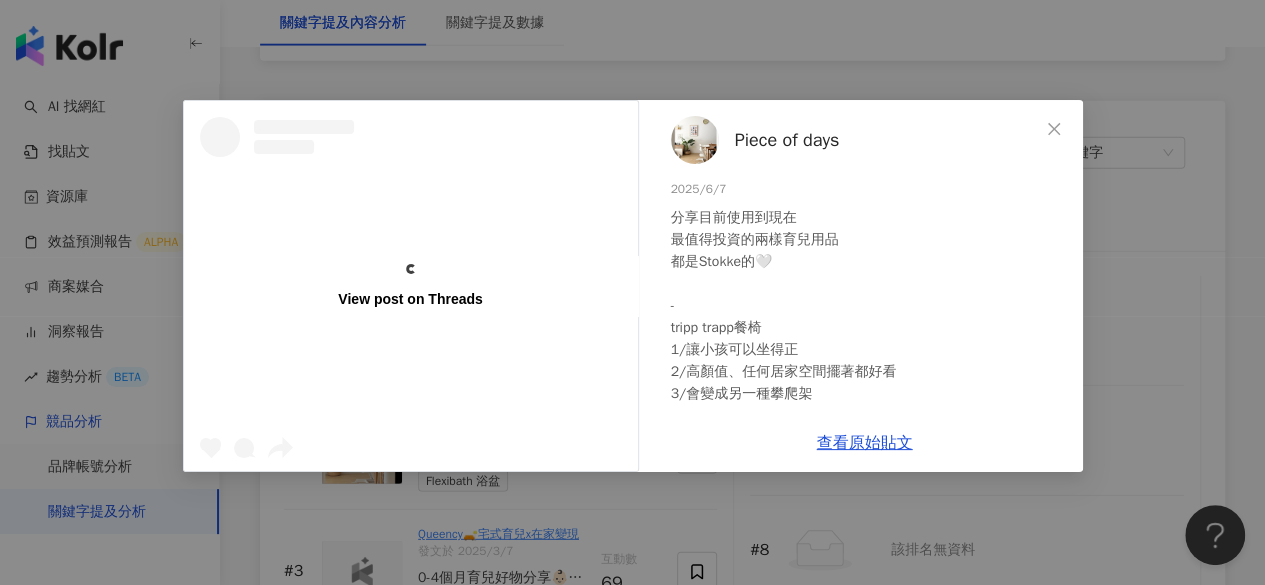scroll, scrollTop: 0, scrollLeft: 0, axis: both 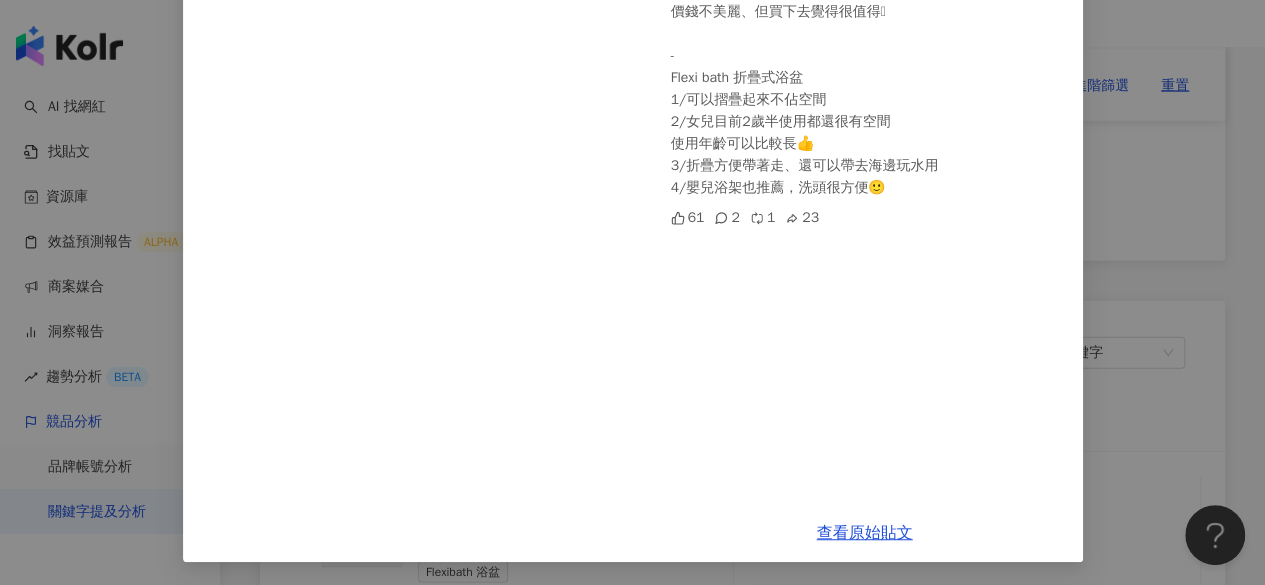 click 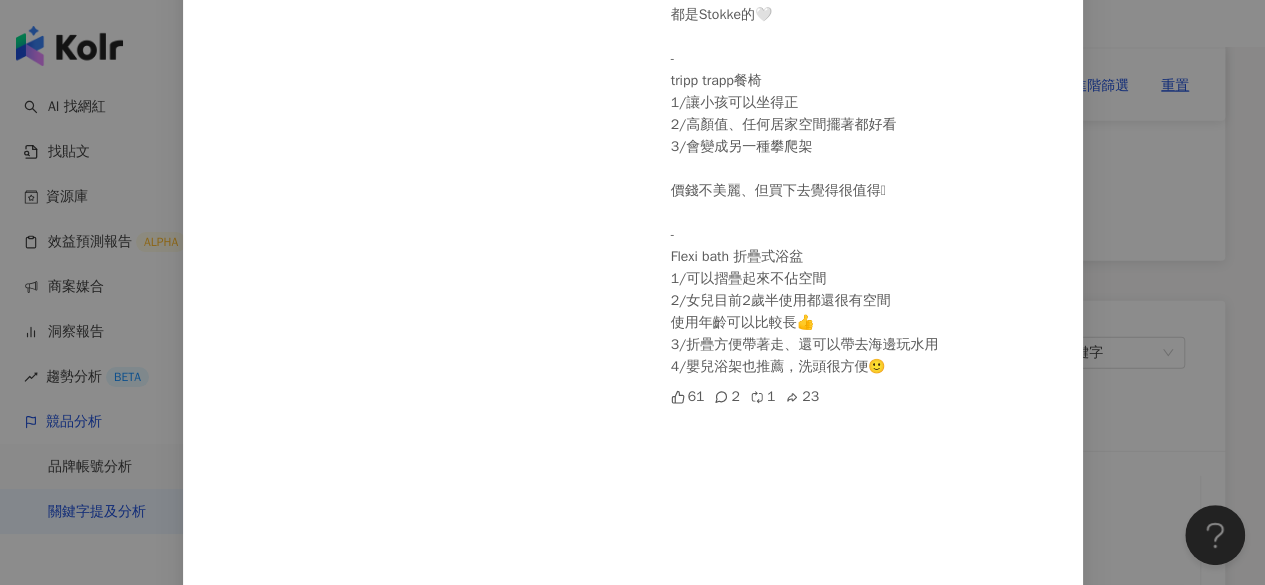 scroll, scrollTop: 0, scrollLeft: 0, axis: both 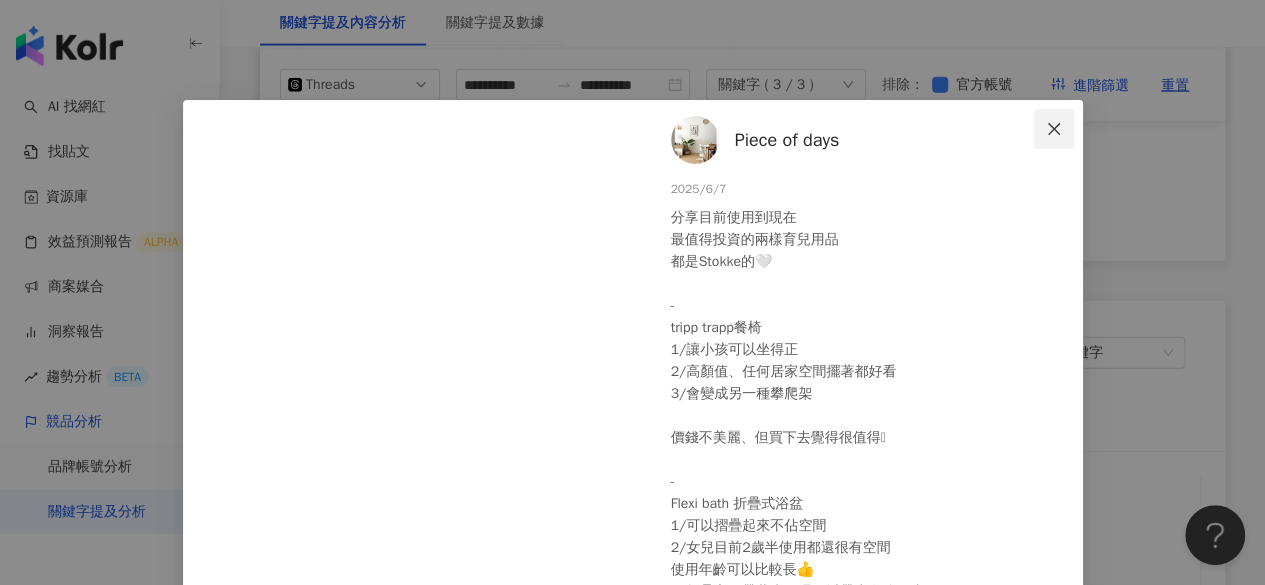 click at bounding box center [1054, 129] 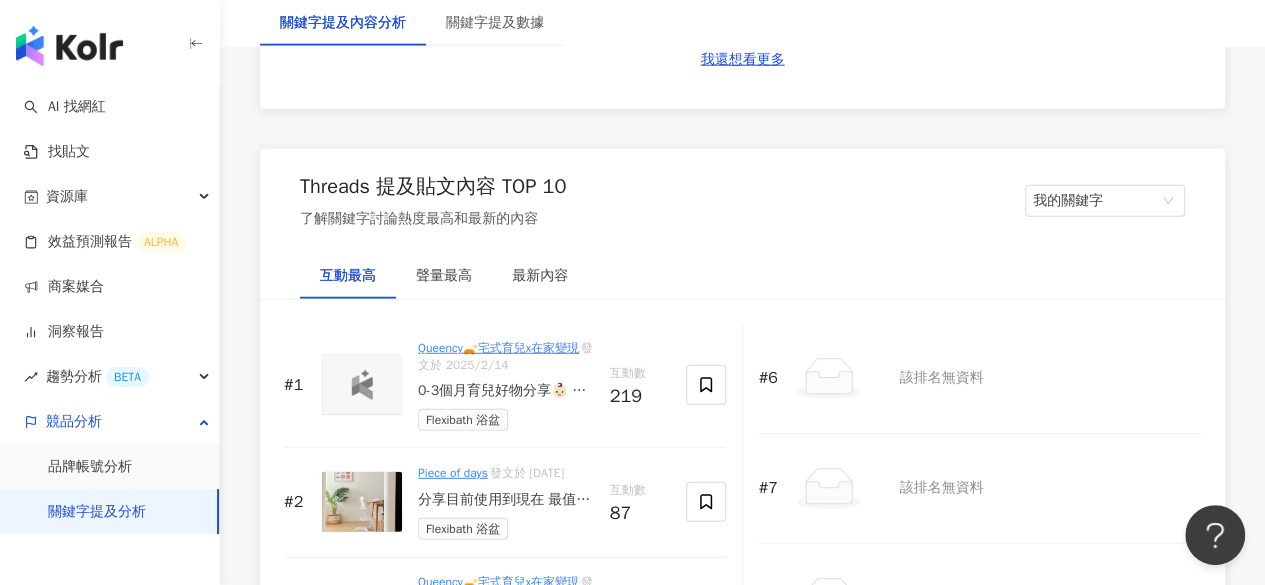 scroll, scrollTop: 2600, scrollLeft: 0, axis: vertical 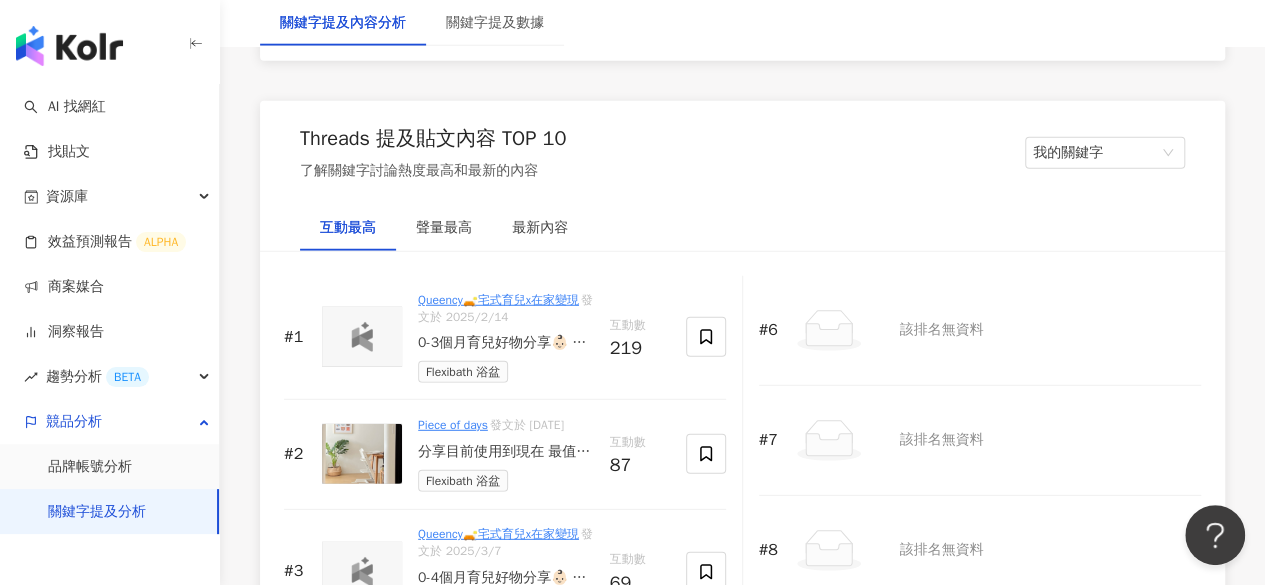 click on "Queency🛋️宅式育兒x在家變現" at bounding box center (498, 534) 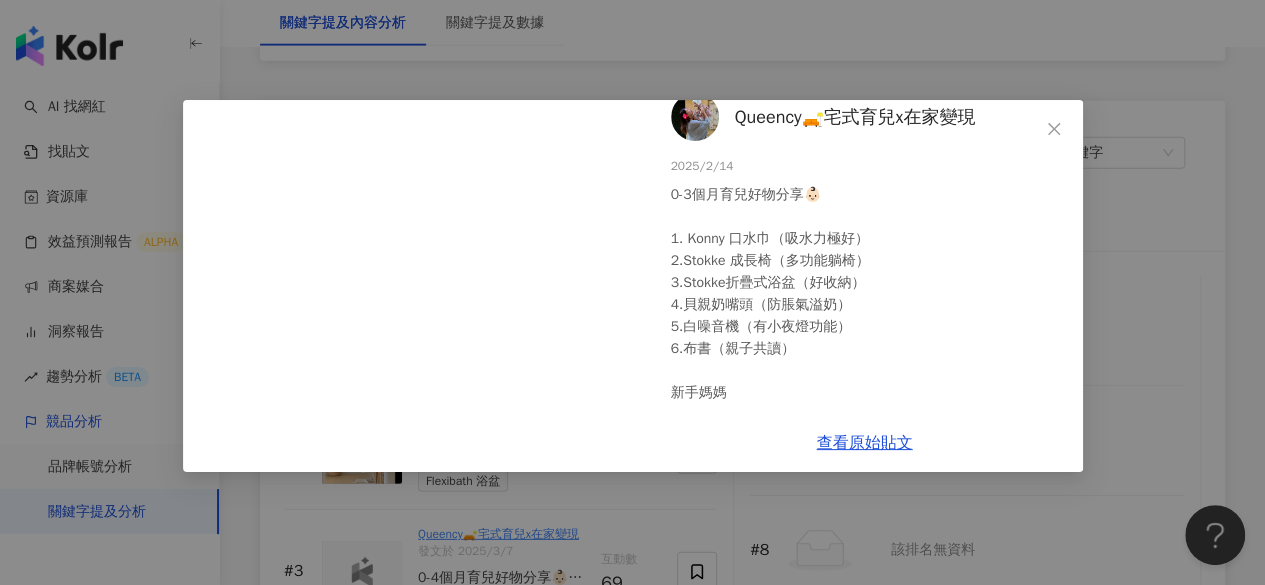 scroll, scrollTop: 42, scrollLeft: 0, axis: vertical 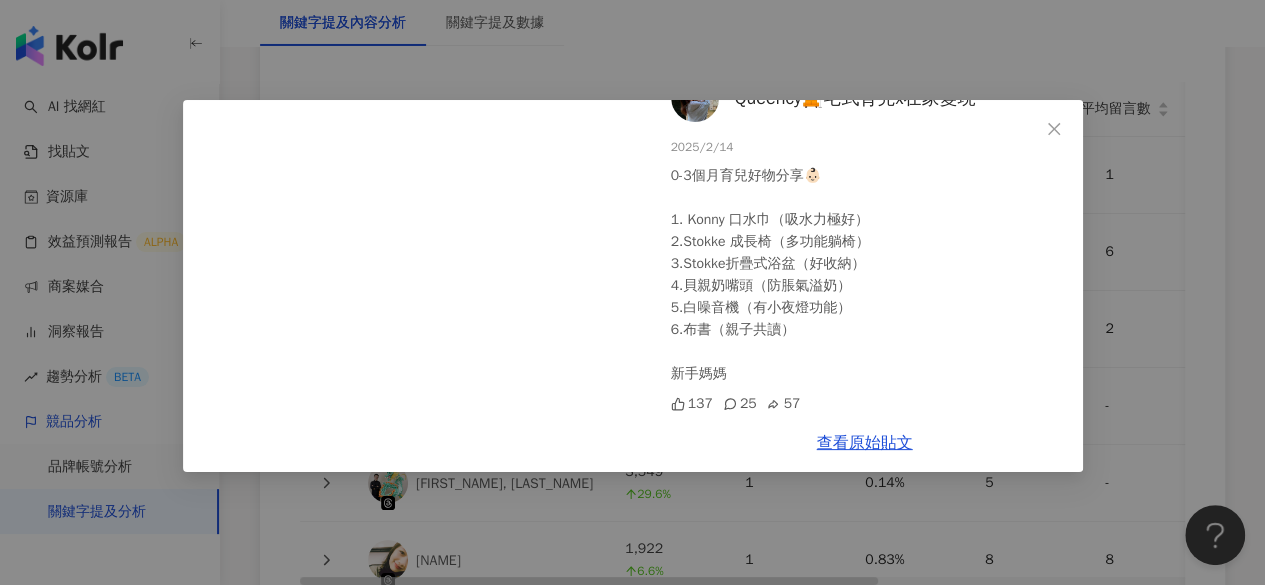 click on "Queency🛋️宅式育兒x在家變現 2025/2/14 0-3個月育兒好物分享👶🏻
1. Konny 口水巾（吸水力極好）
2.Stokke 成長椅（多功能躺椅）
3.Stokke折疊式浴盆（好收納）
4.貝親奶嘴頭（防脹氣溢奶）
5.白噪音機（有小夜燈功能）
6.布書（親子共讀）
新手媽媽 137 25 57 查看原始貼文" at bounding box center (632, 292) 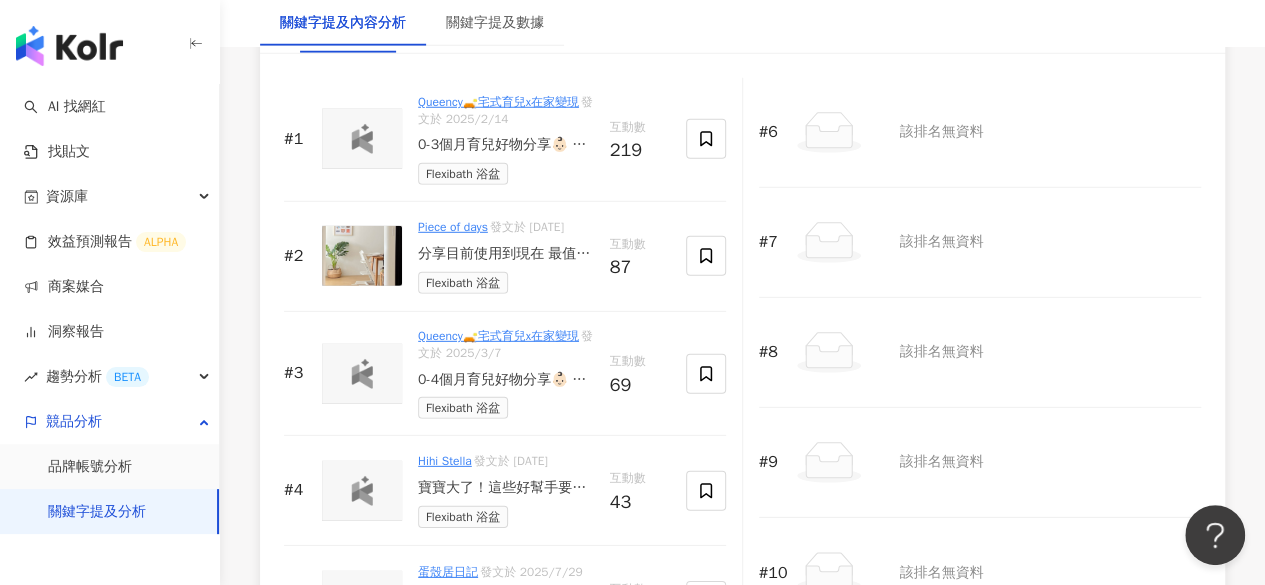 scroll, scrollTop: 2800, scrollLeft: 0, axis: vertical 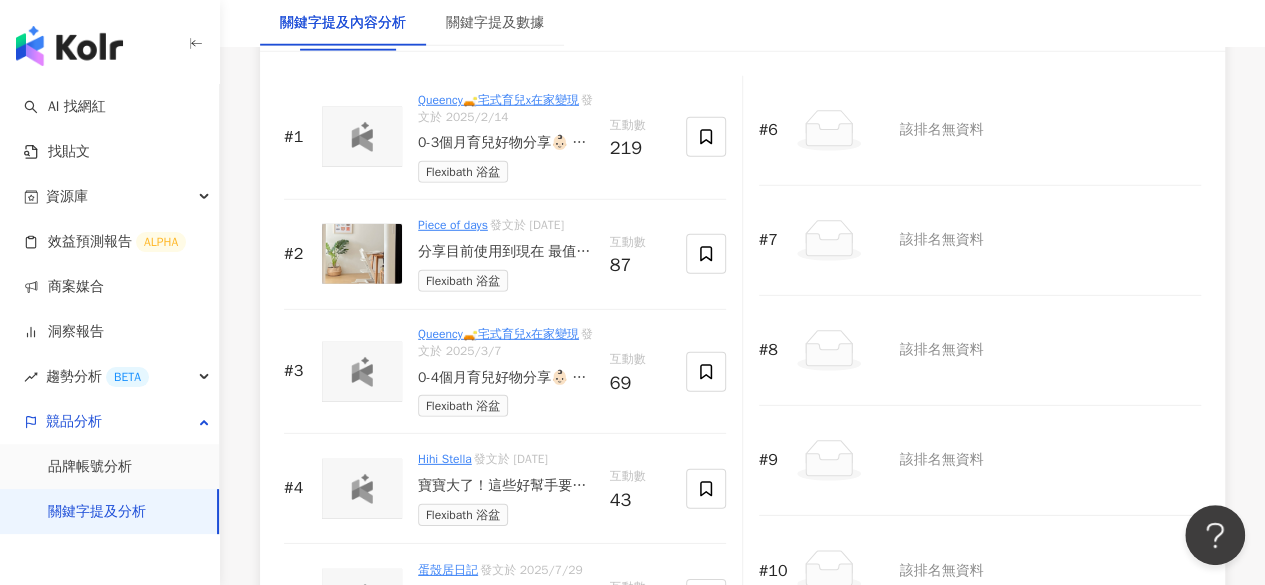 click on "#8 該排名無資料" at bounding box center (980, 351) 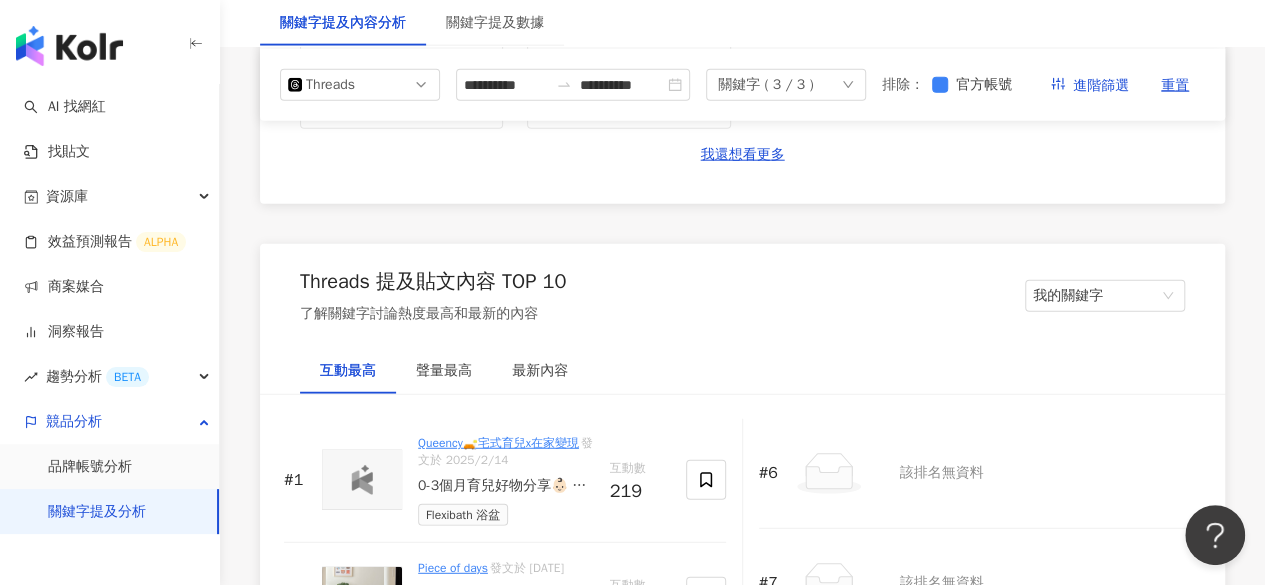 scroll, scrollTop: 2400, scrollLeft: 0, axis: vertical 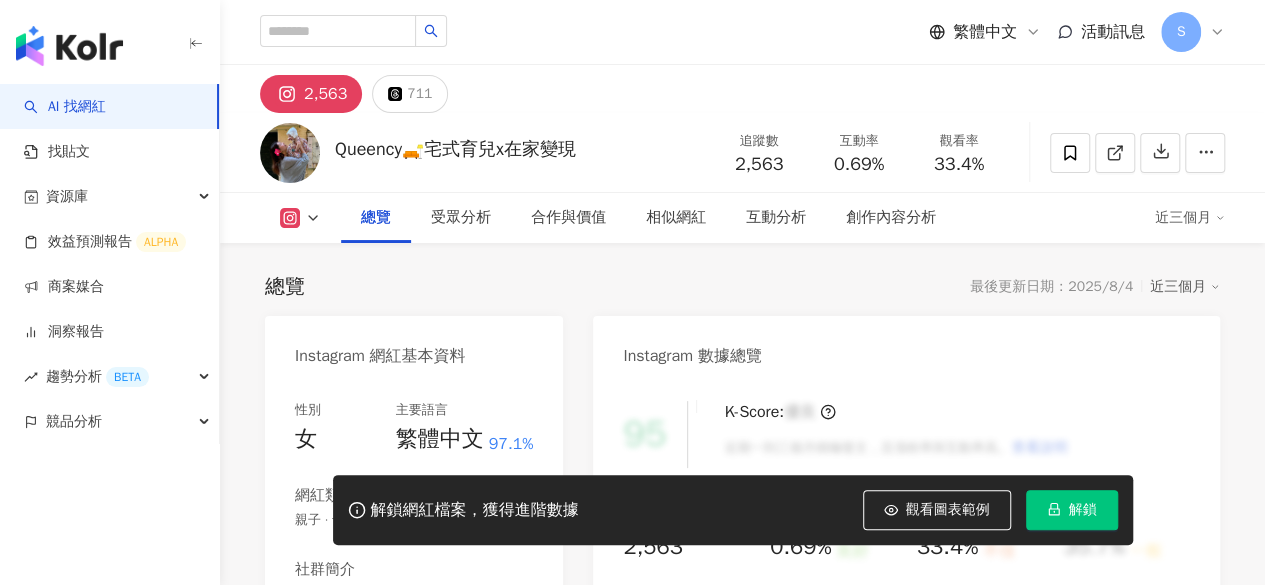 click on "總覽 最後更新日期：2025/8/4 近三個月" at bounding box center [742, 287] 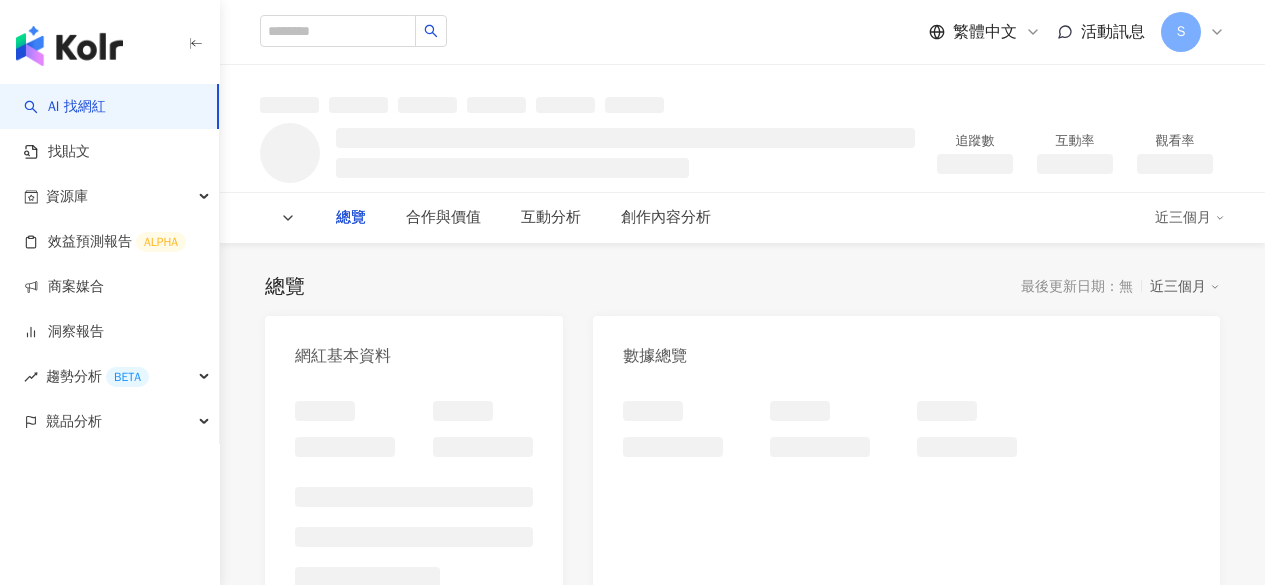 scroll, scrollTop: 0, scrollLeft: 0, axis: both 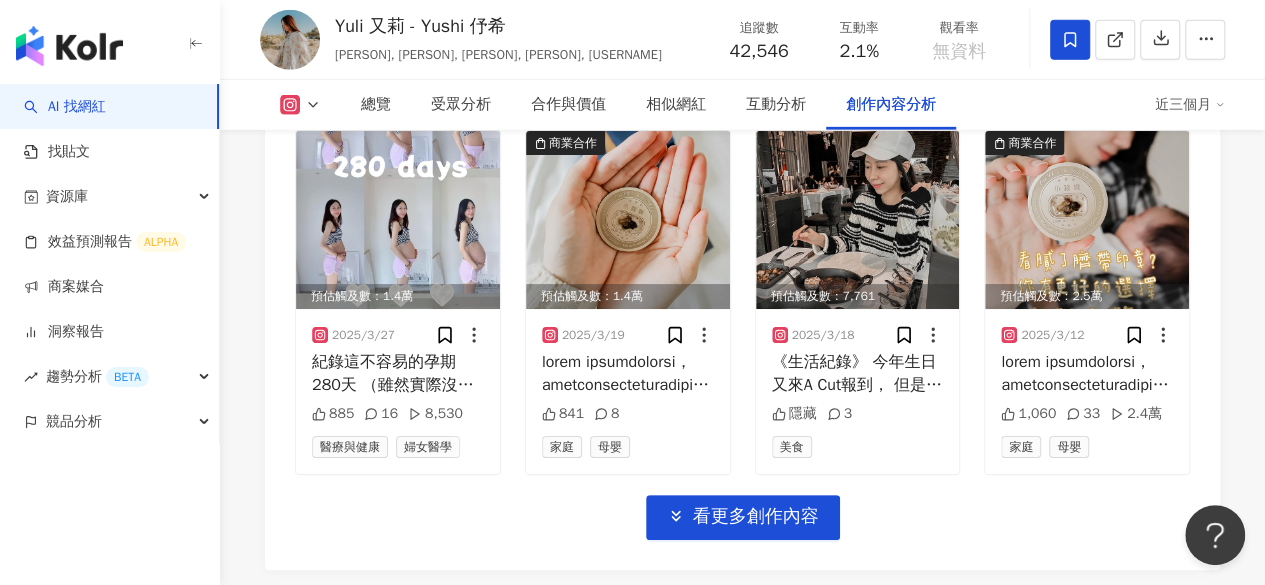 click on "總覽 最後更新日期：[DATE] 近三個月 Instagram 網紅基本資料 性別   女 主要語言   繁體中文 100% 網紅類型 婦女醫學 · 母嬰 · 教育與學習 · 美食 社群簡介 💎[PERSON] 伃希💎 | [USERNAME] https://www.instagram.com/[USERNAME] 國際品牌企業創辦人
｜Travel. Lifestyle. Fashion｜
｜PopDaily創作者 ｜
🏠:[ADDRESS] and [ADDRESS]
合作洽詢：[EMAIL]
（沒有接無酬互惠喔 謝謝）
✈️:[COUNTRY]🇬🇺🇸🇬 看更多 Instagram 數據總覽 91 K-Score :   優良 近期一到三個月積極發文，且漲粉率與互動率高。 查看說明 追蹤數   42,546 互動率   2.1% 優秀 觀看率   無資料 漲粉率   -0.04% 普通 受眾主要性別   男性 63.9% 受眾主要年齡   25-34 歲 42.2% 商業合作內容覆蓋比例   33.3% AI Instagram 成效等級三大指標 互動率 2.1% 優秀 同等級網紅的互動率中位數為  0.52% 觀看率 0% 普通 同等級網紅的觀看率中位數為" at bounding box center (742, -3044) 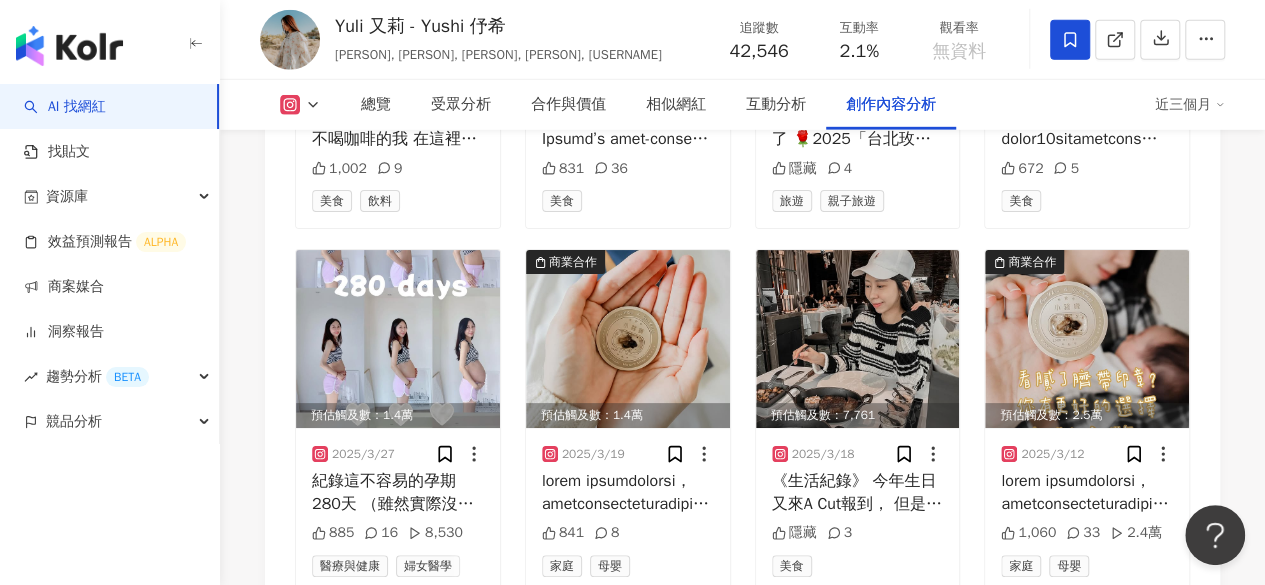 scroll, scrollTop: 6800, scrollLeft: 0, axis: vertical 